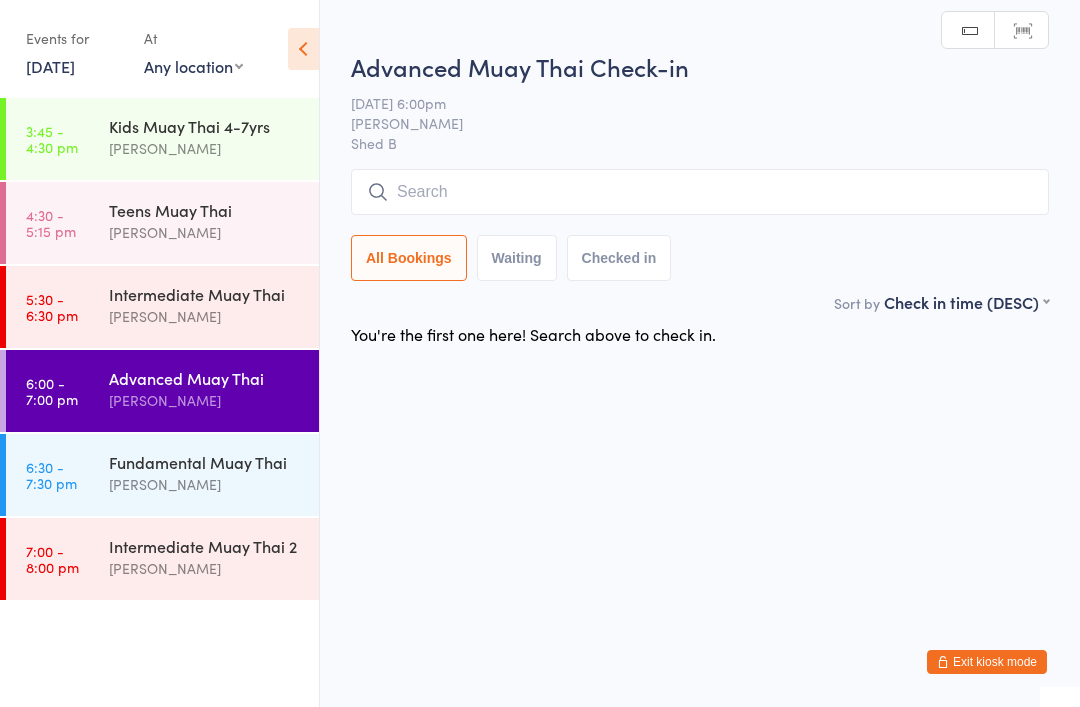 scroll, scrollTop: 0, scrollLeft: 0, axis: both 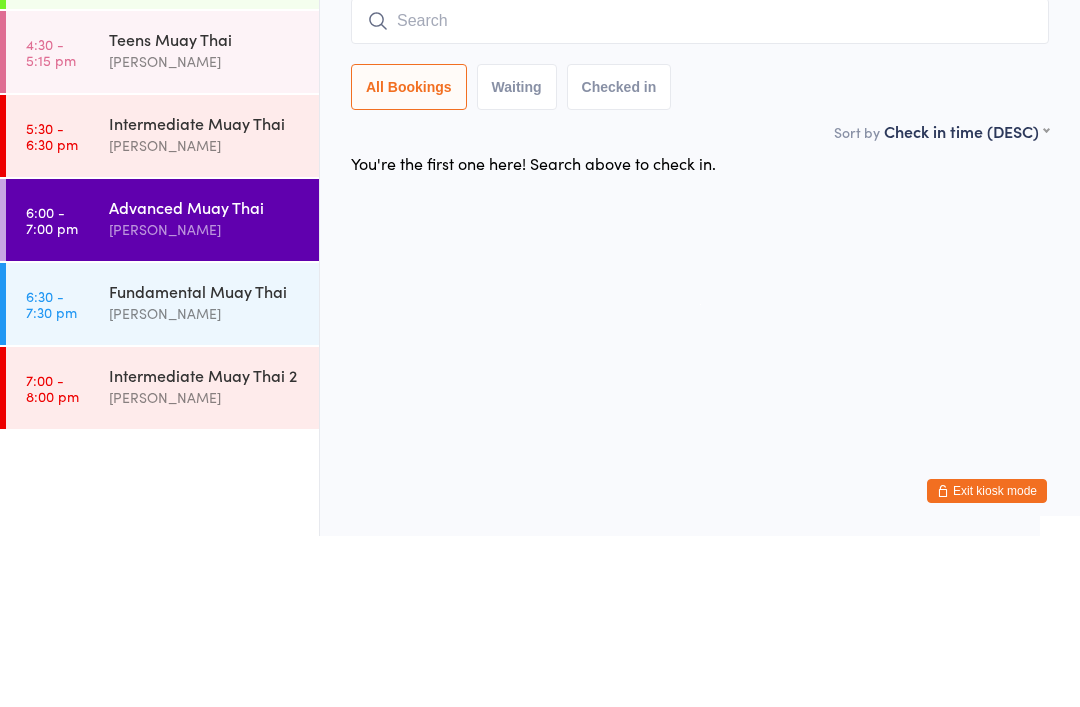 type on "A" 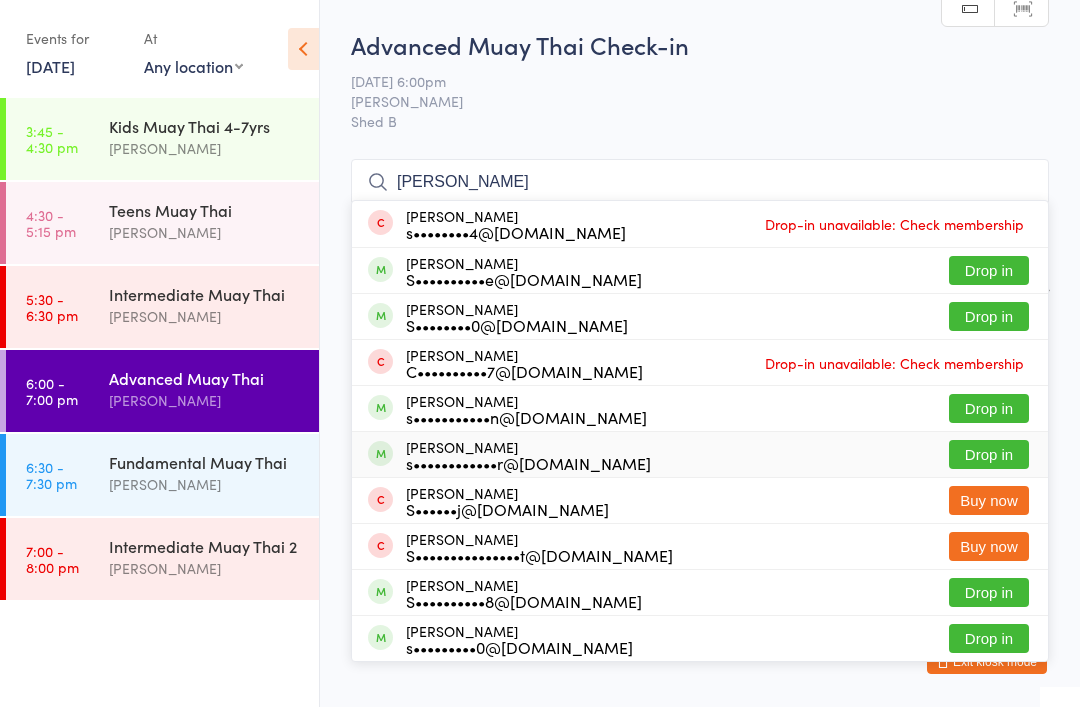 type on "[PERSON_NAME]" 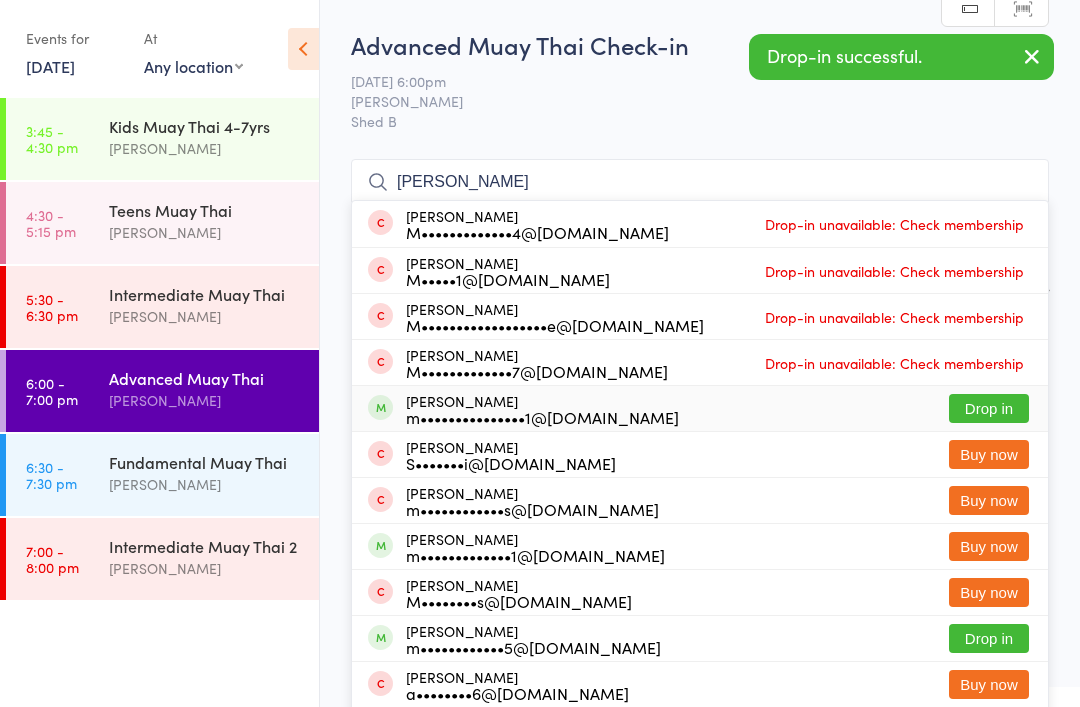 type on "[PERSON_NAME]" 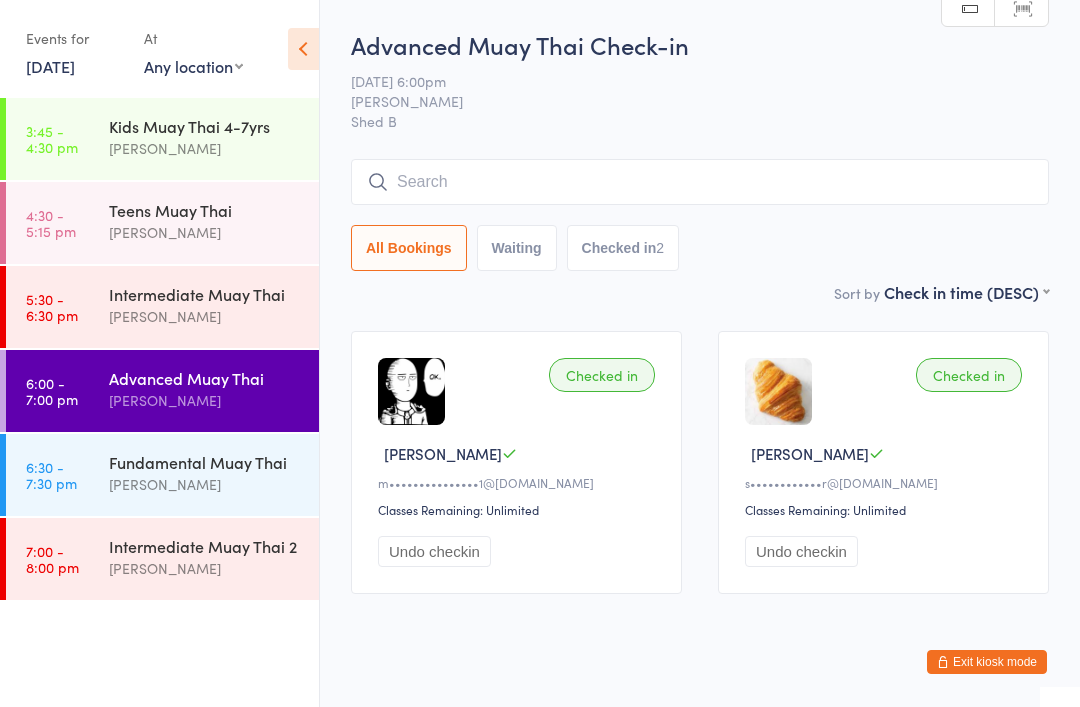 click on "[PERSON_NAME]" at bounding box center [205, 316] 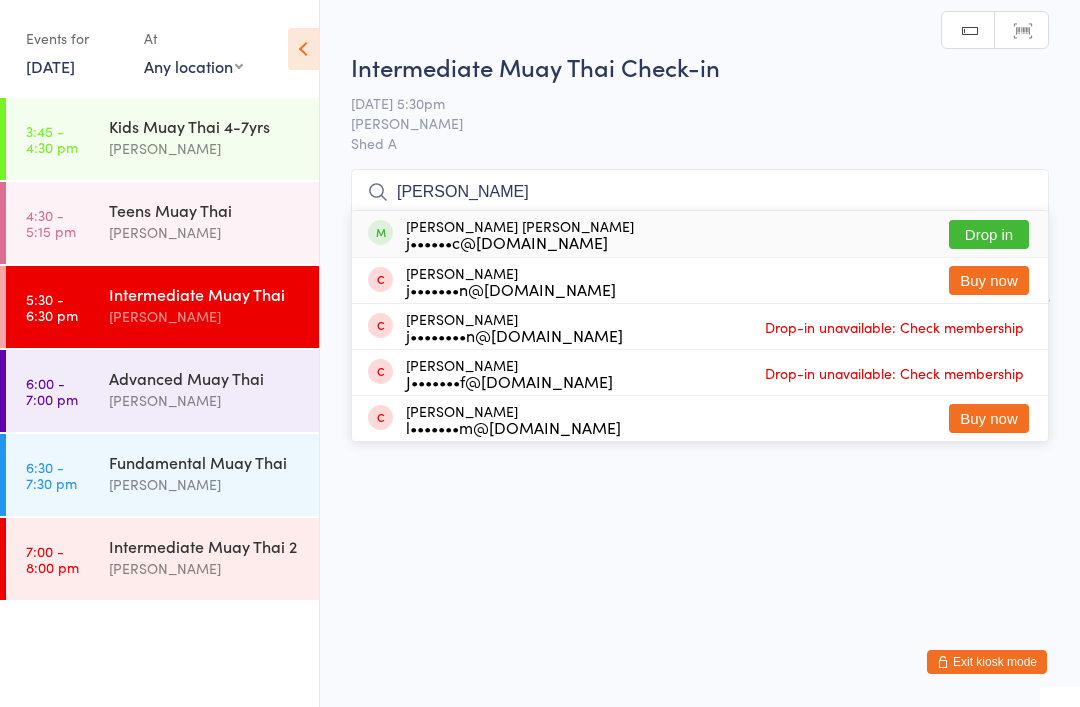 type on "[PERSON_NAME]" 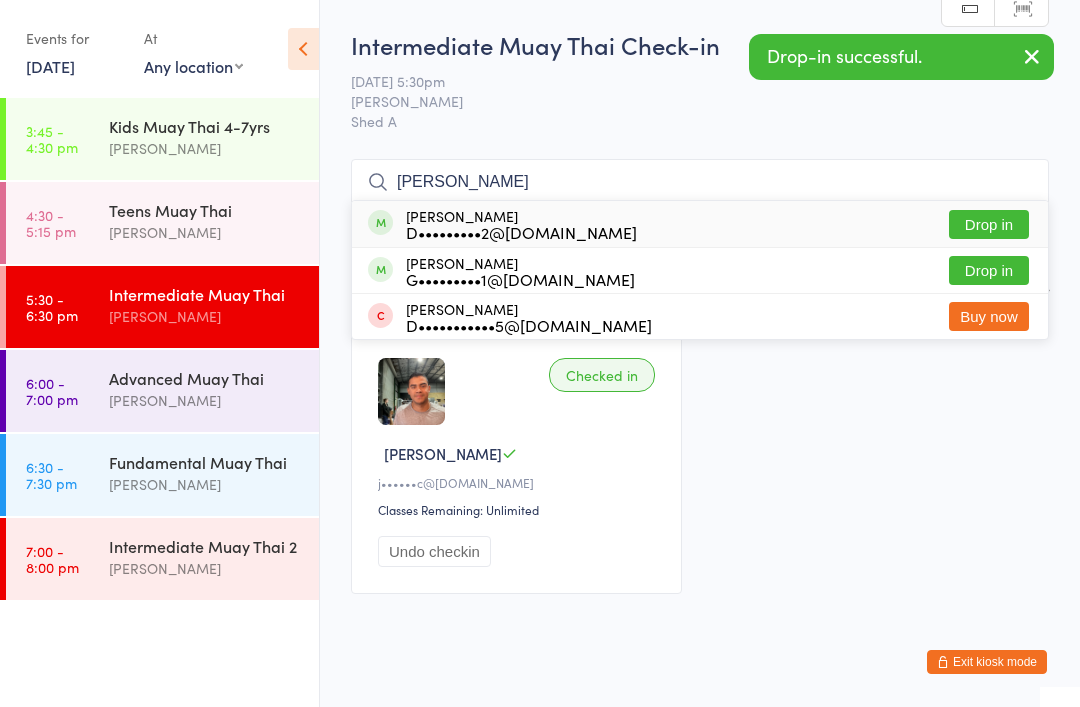 type on "[PERSON_NAME]" 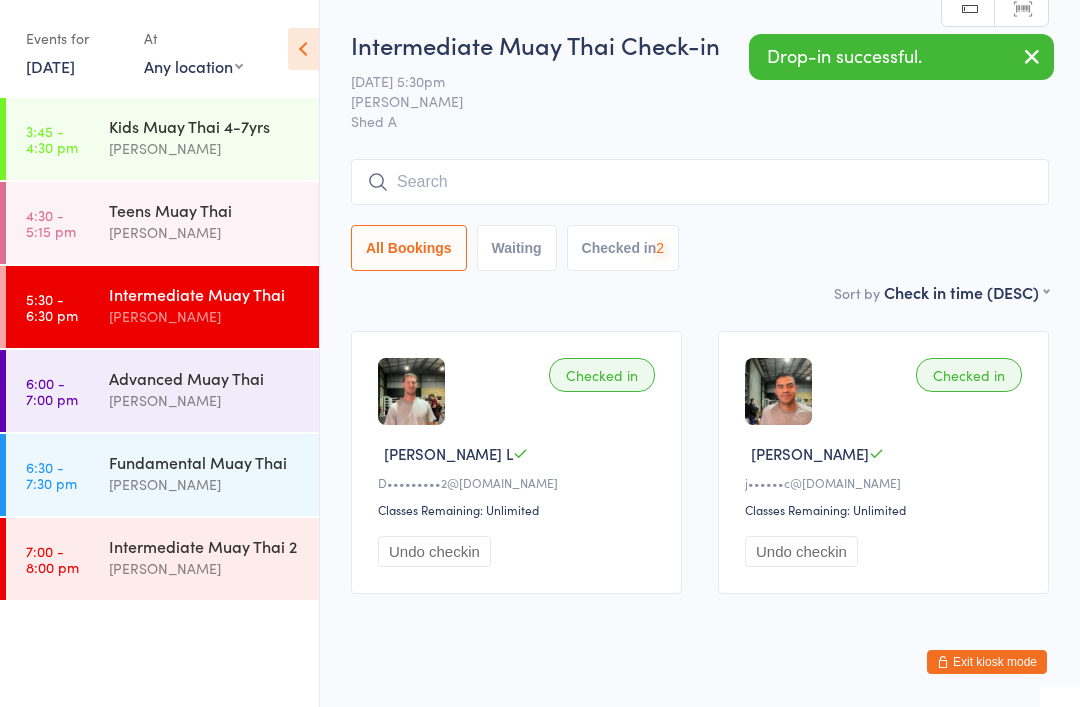 click on "Teens Muay Thai" at bounding box center (205, 210) 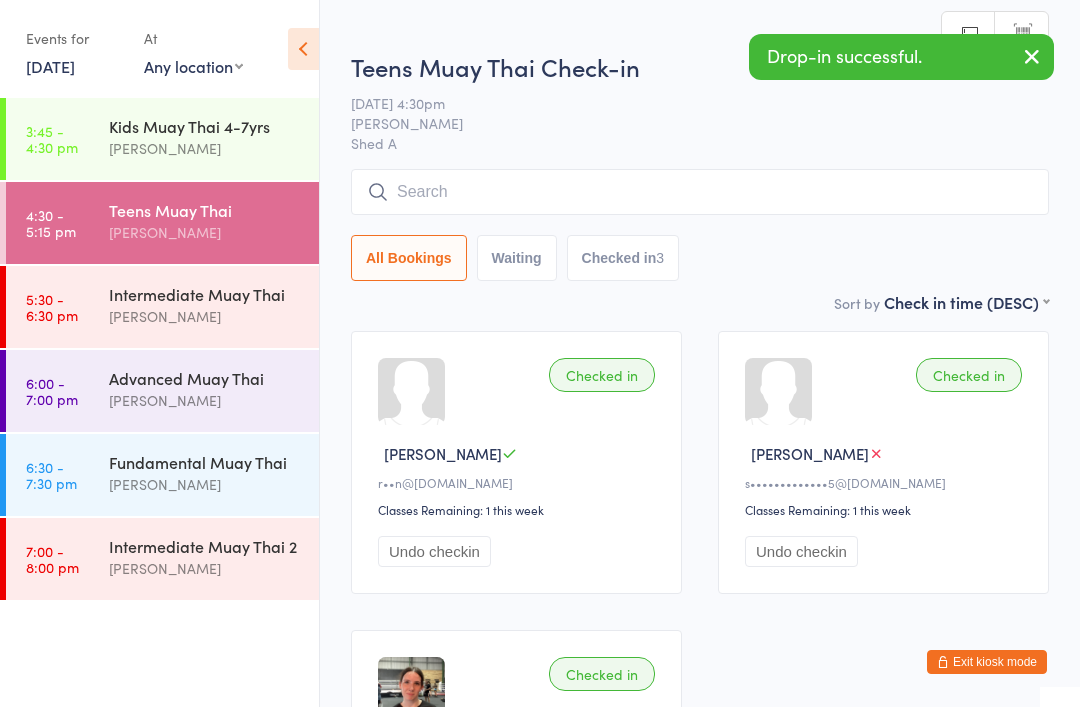 click on "Advanced Muay Thai" at bounding box center [205, 378] 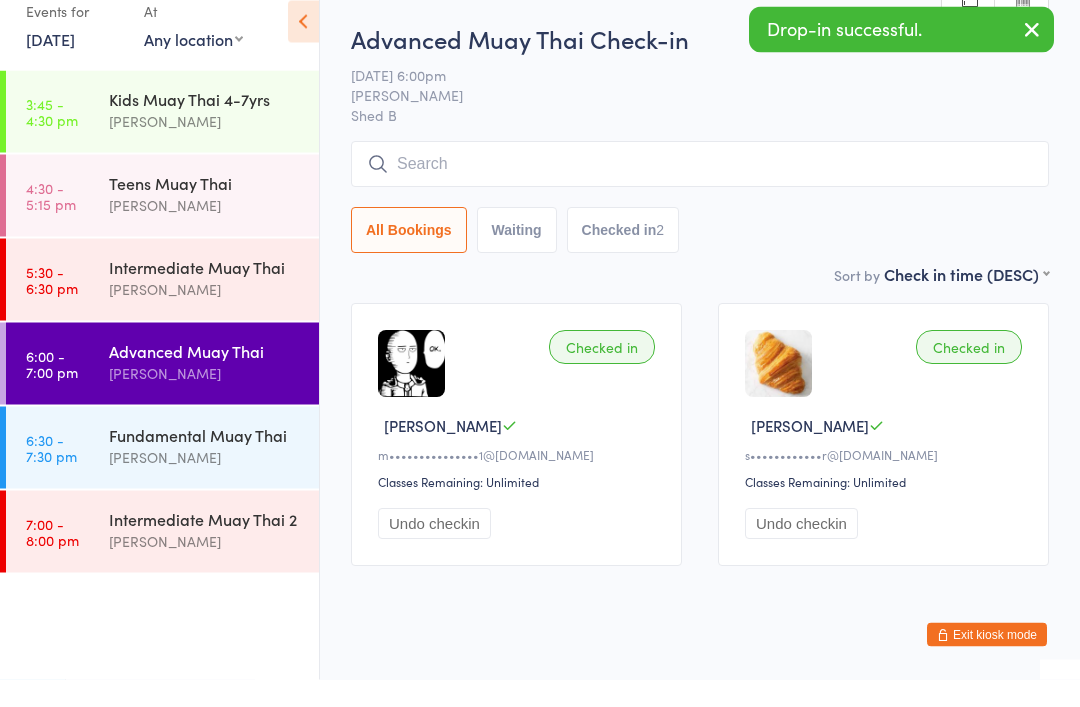 scroll, scrollTop: 51, scrollLeft: 0, axis: vertical 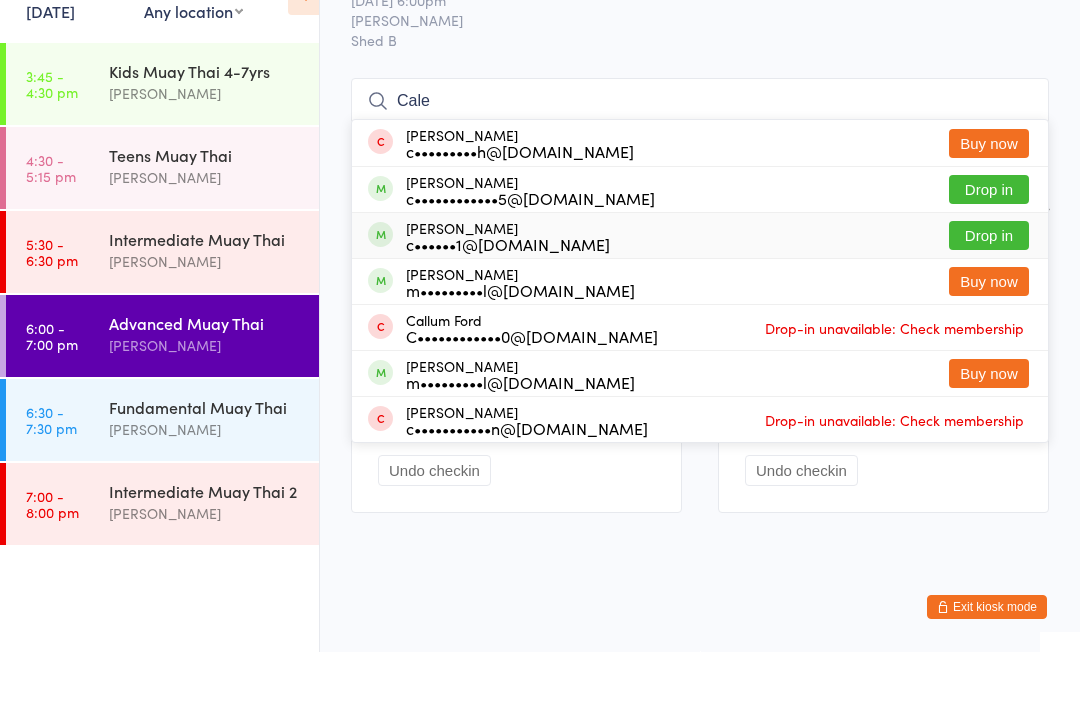 type on "Cale" 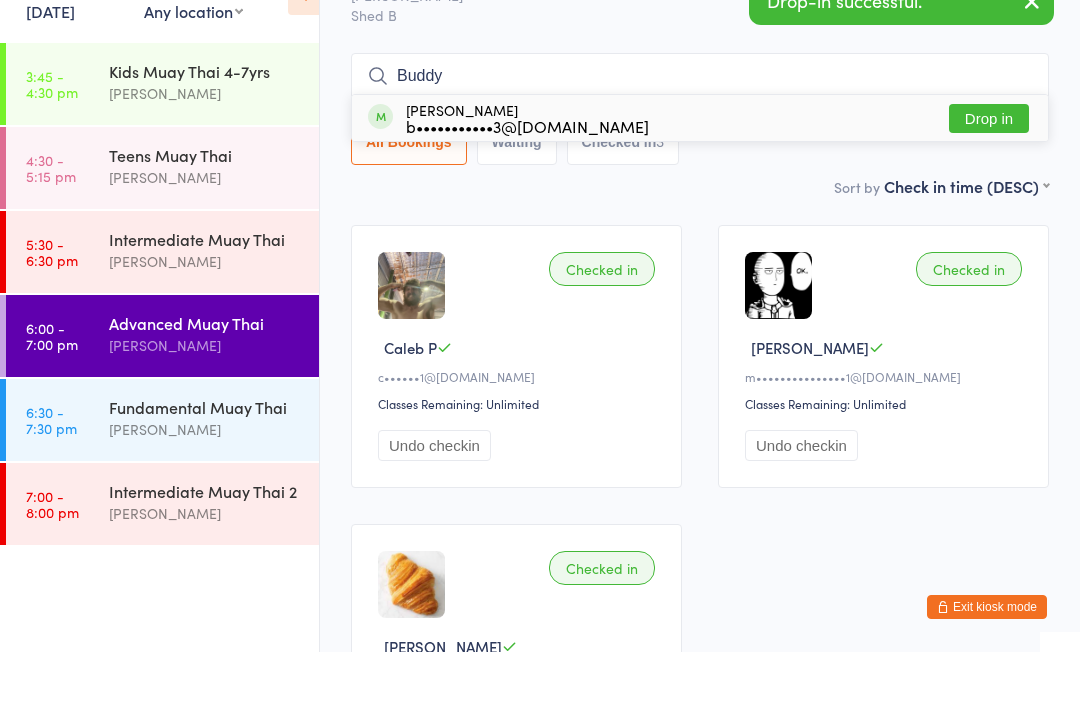 type on "Buddy" 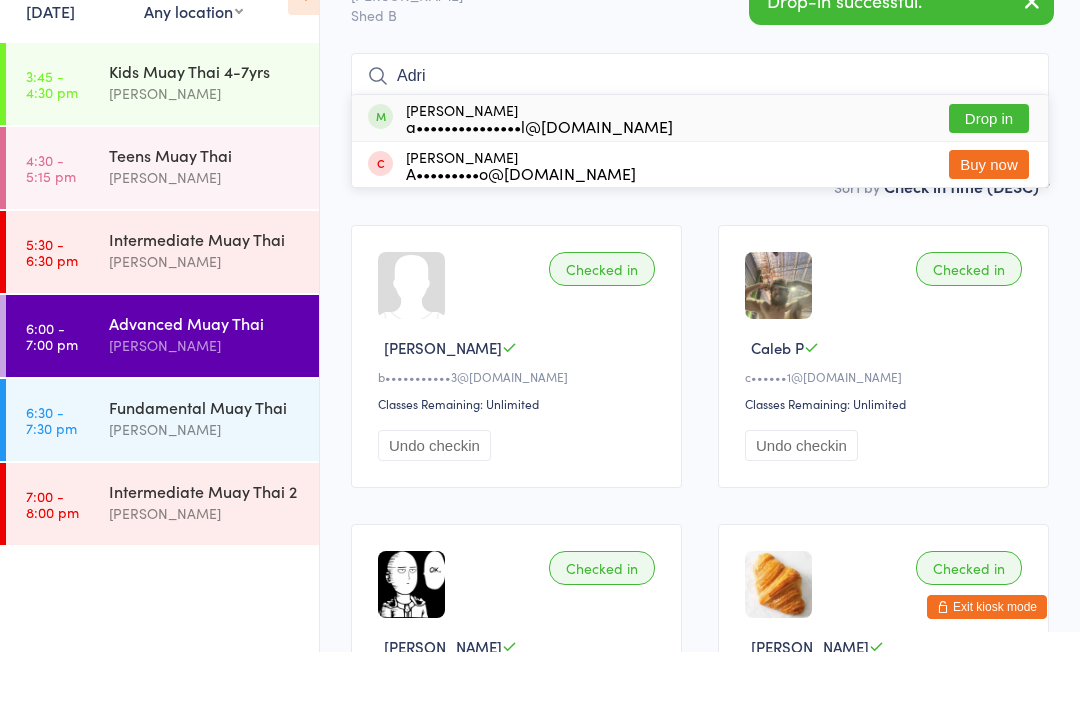 type on "Adri" 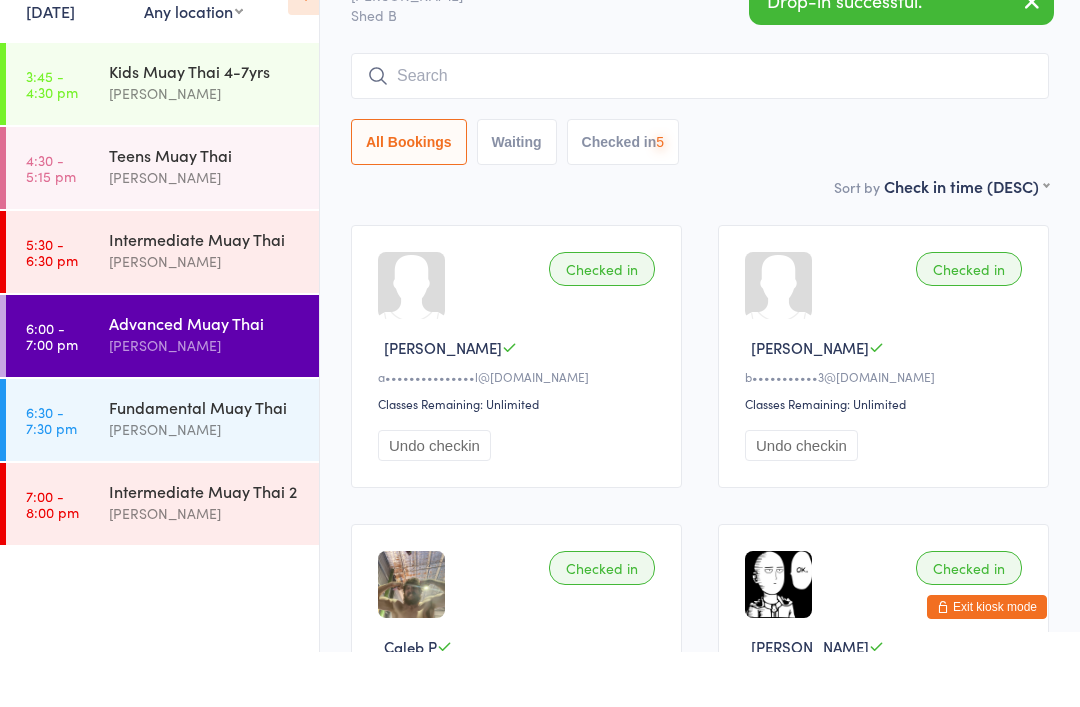 click on "[PERSON_NAME]" at bounding box center [205, 316] 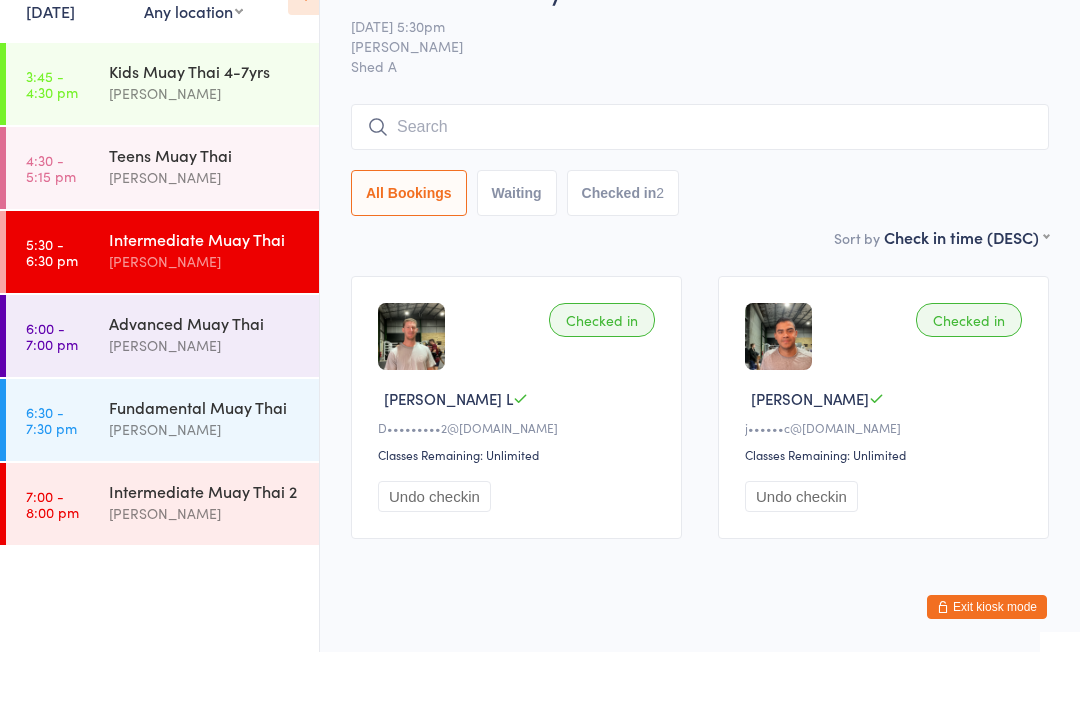scroll, scrollTop: 51, scrollLeft: 0, axis: vertical 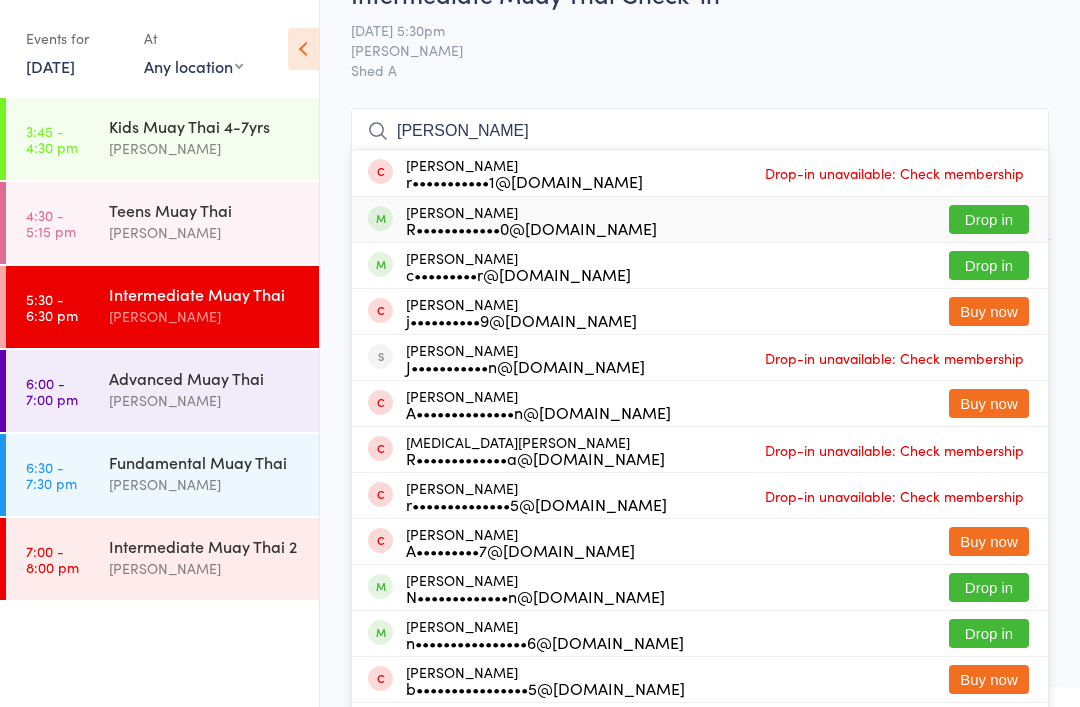 type on "[PERSON_NAME]" 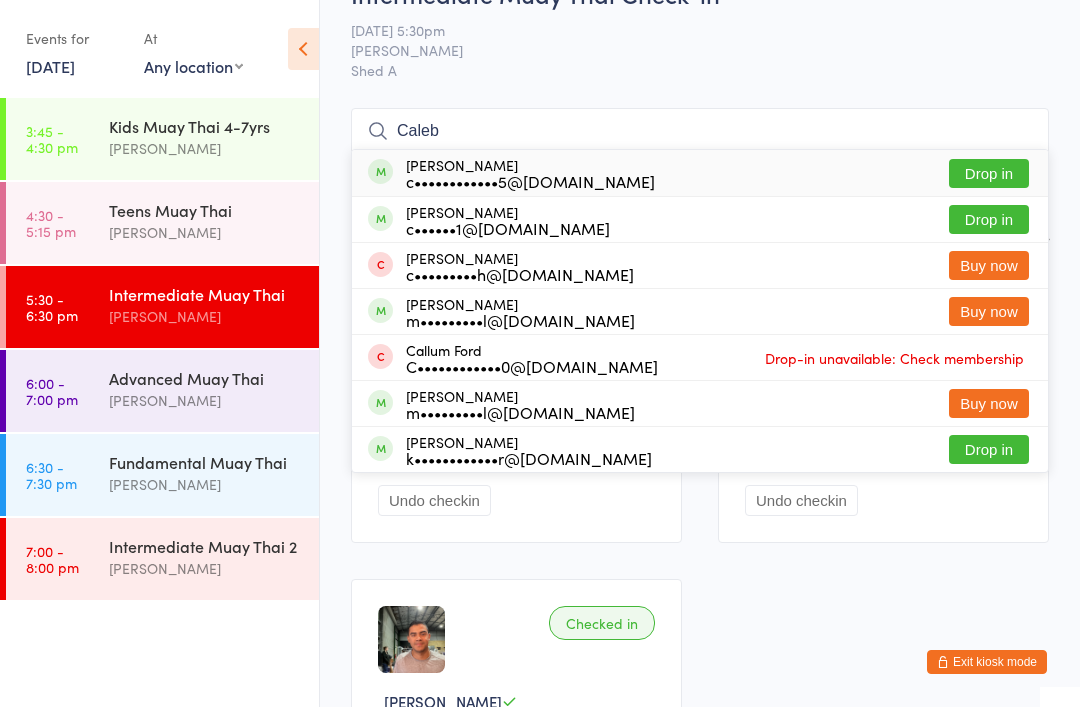 type on "Caleb" 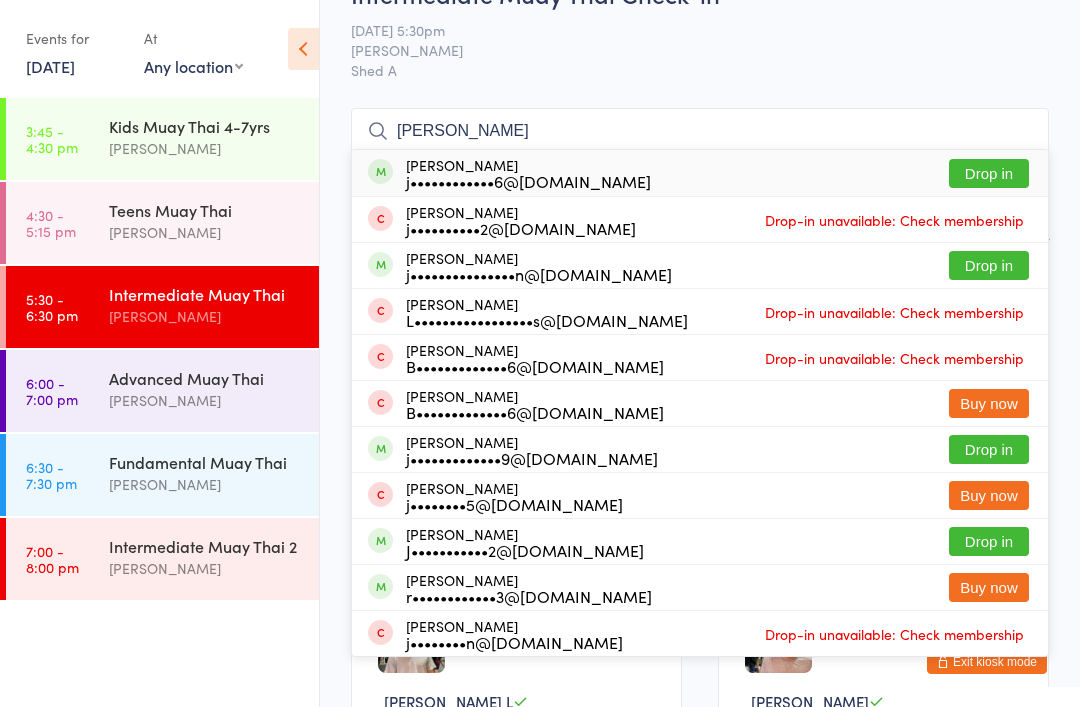 type on "[PERSON_NAME]" 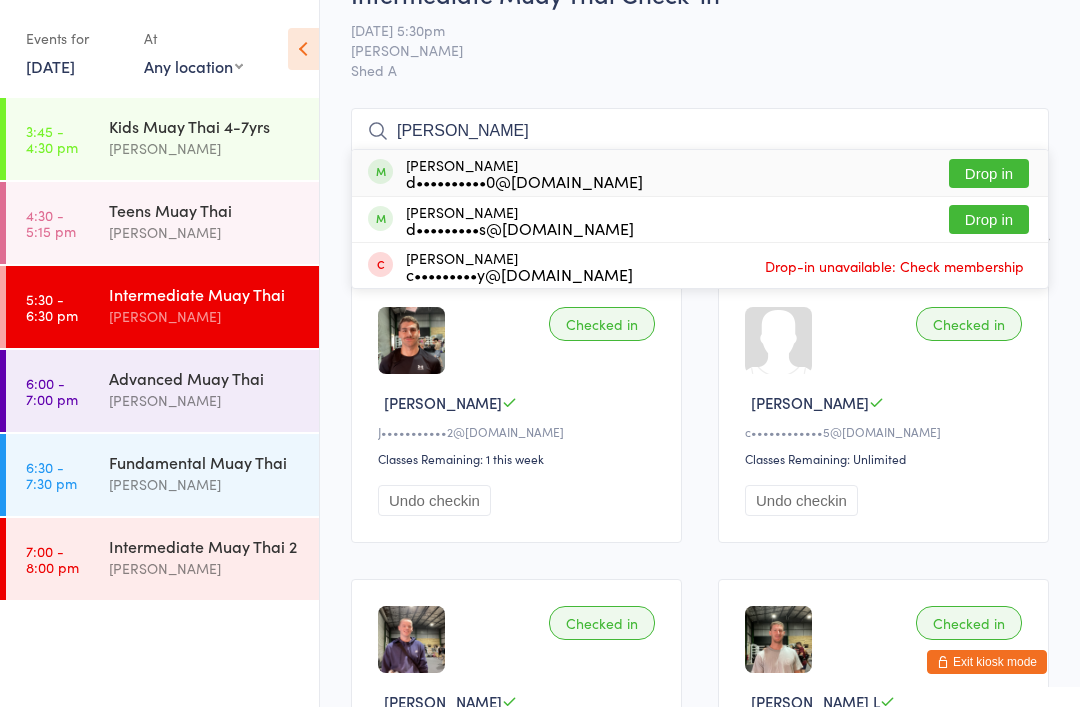 type on "[PERSON_NAME]" 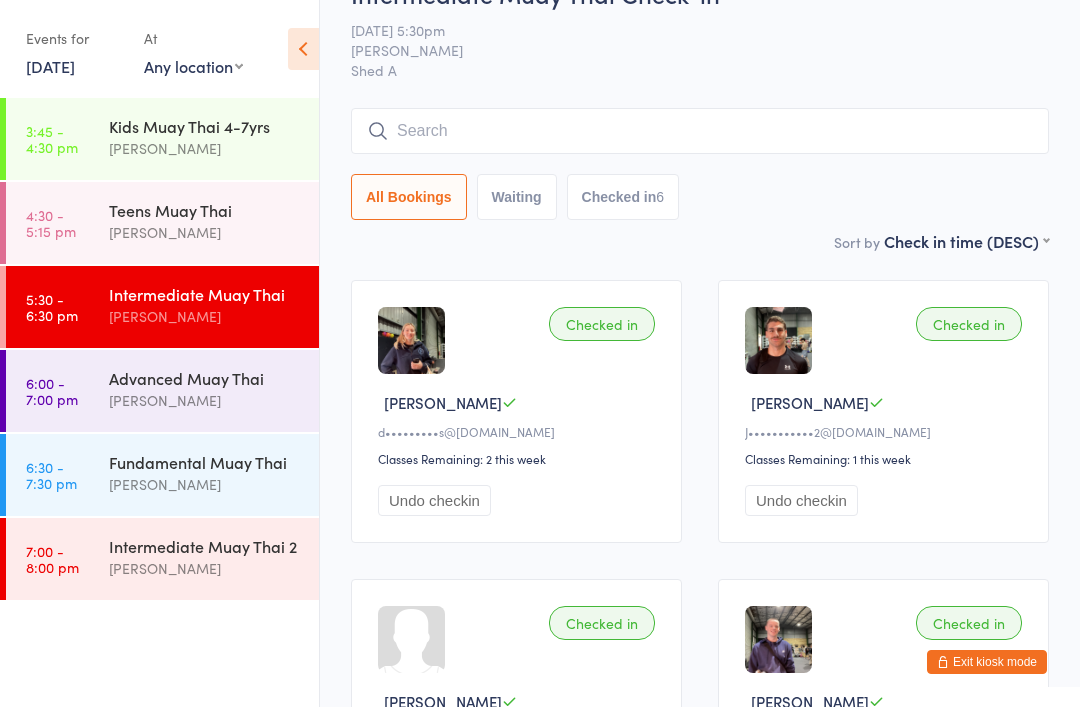click on "[PERSON_NAME]" at bounding box center (205, 400) 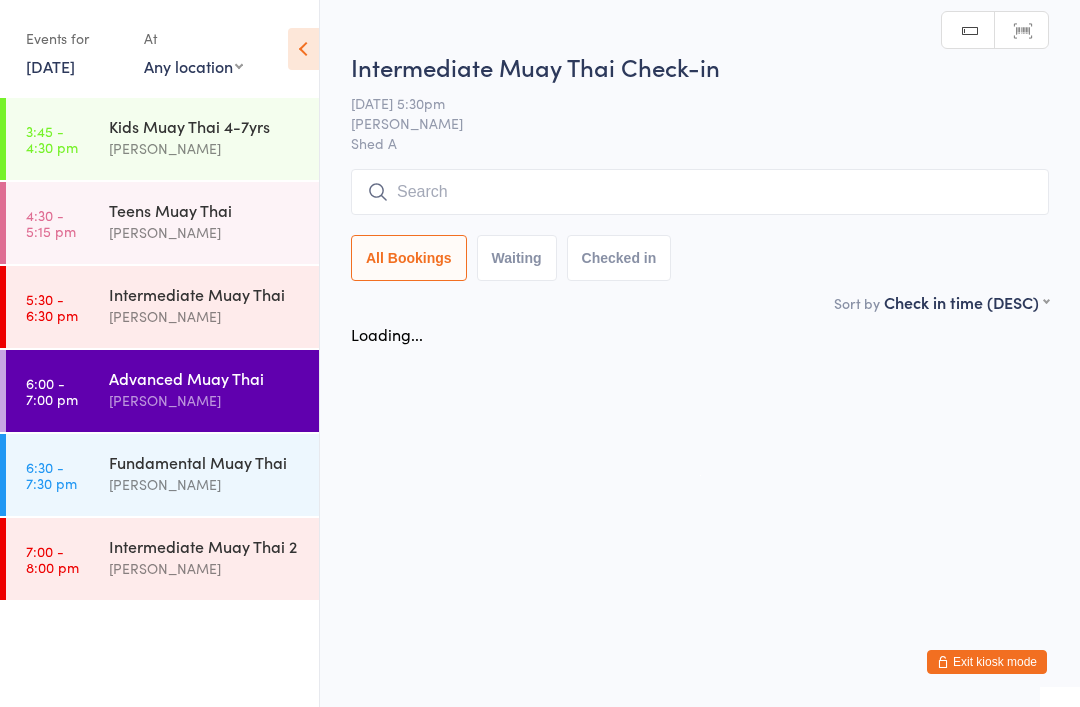 scroll, scrollTop: 0, scrollLeft: 0, axis: both 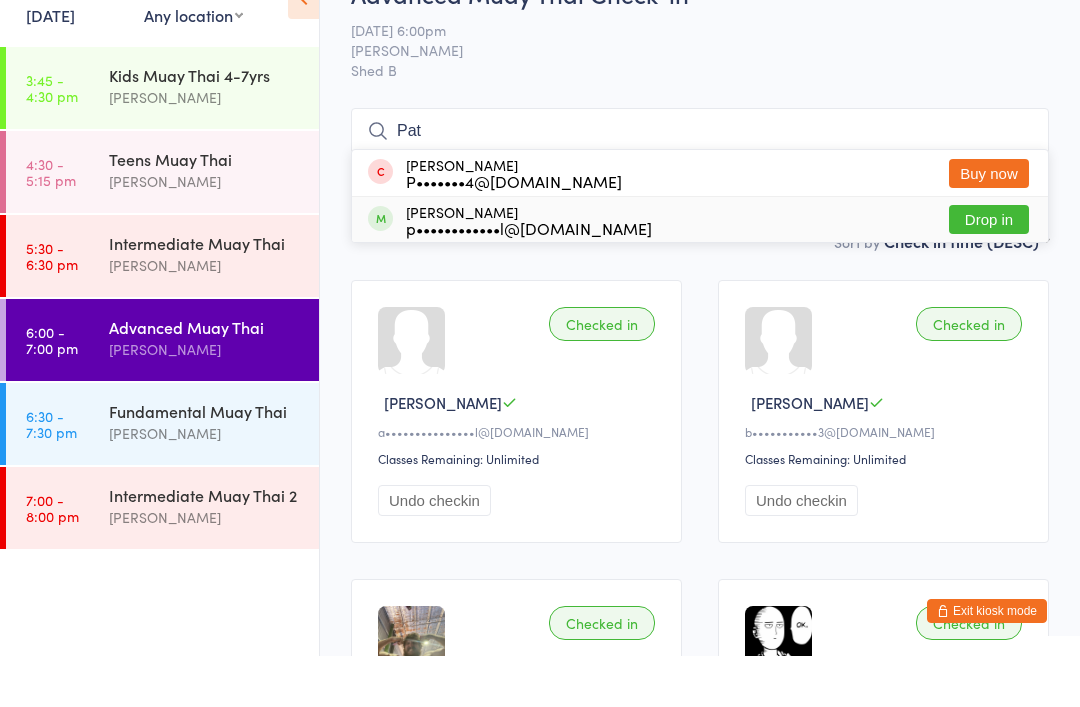 type on "Pat" 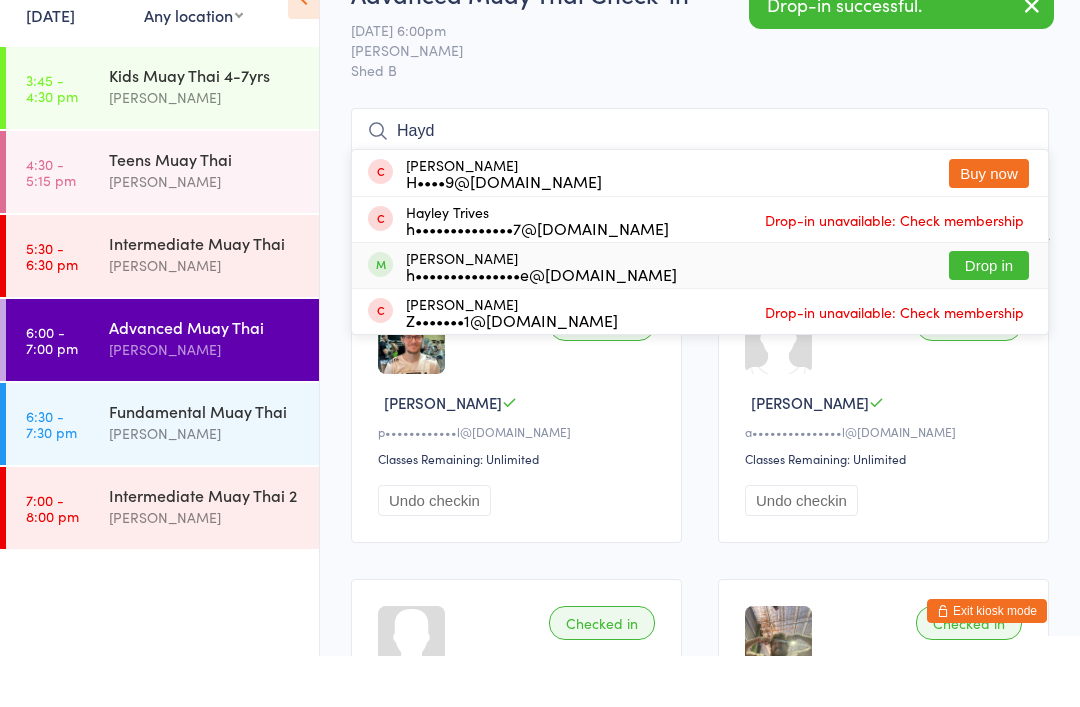 type on "Hayd" 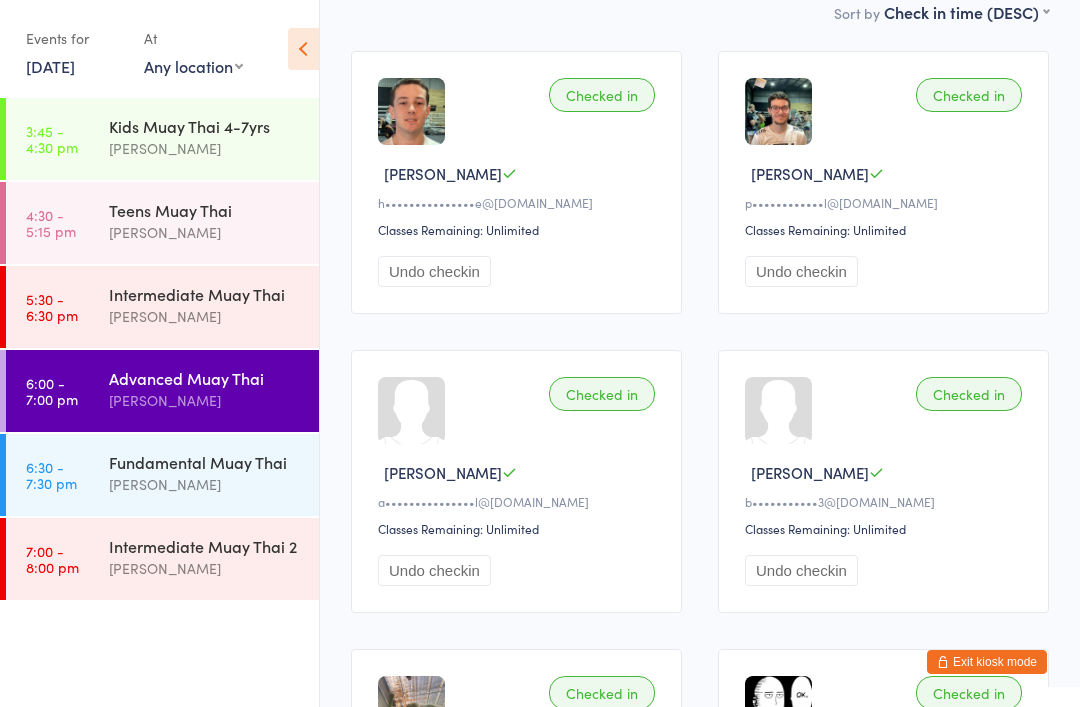 scroll, scrollTop: 224, scrollLeft: 0, axis: vertical 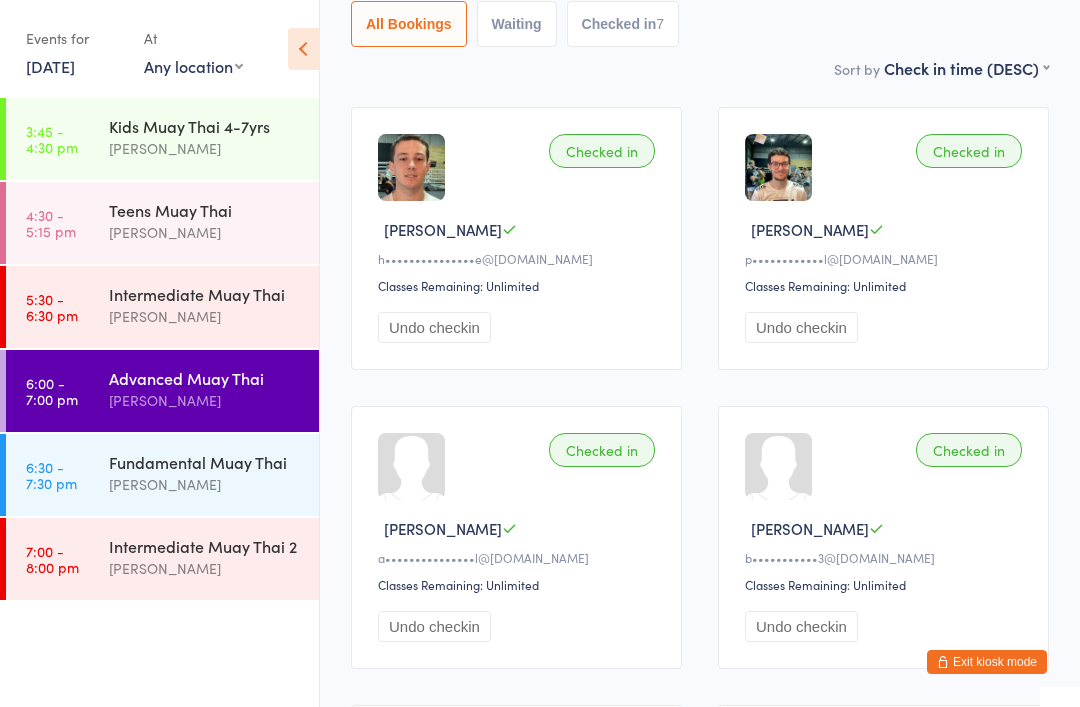 click on "Intermediate Muay Thai" at bounding box center [205, 294] 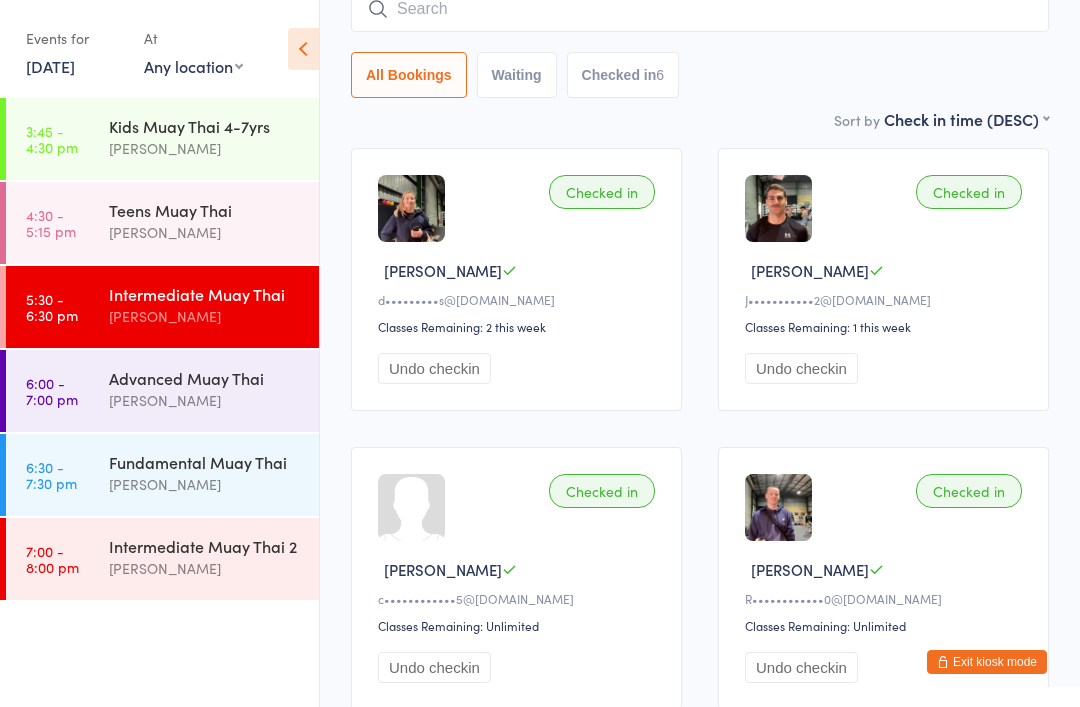 scroll, scrollTop: 146, scrollLeft: 0, axis: vertical 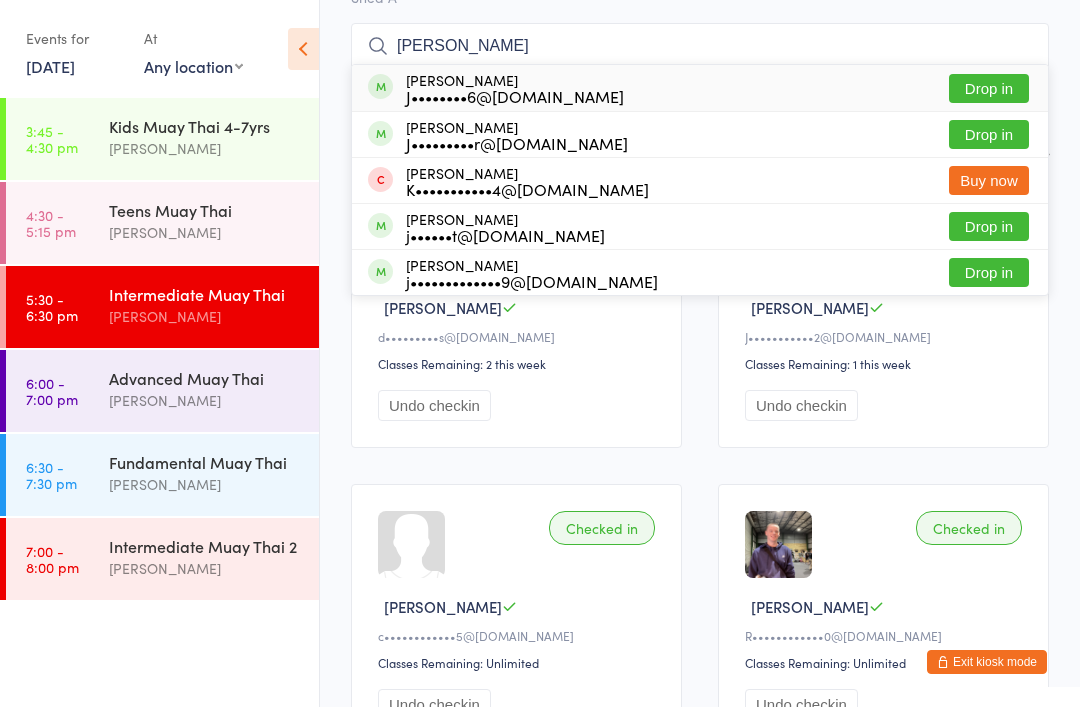 type on "[PERSON_NAME]" 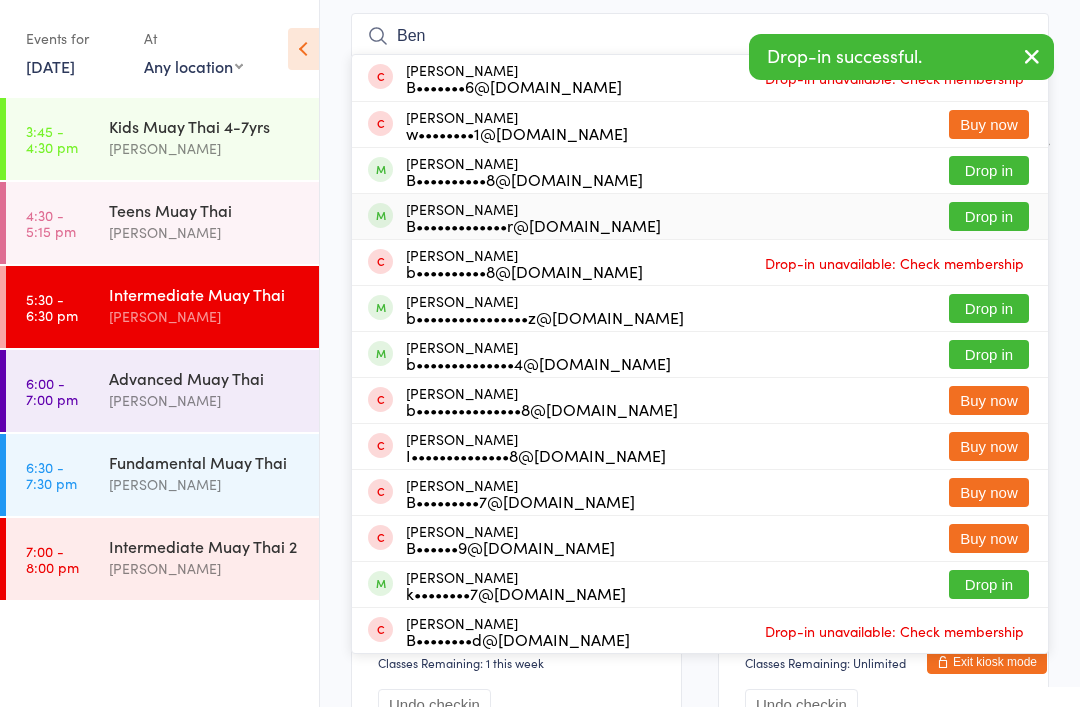 type on "Ben" 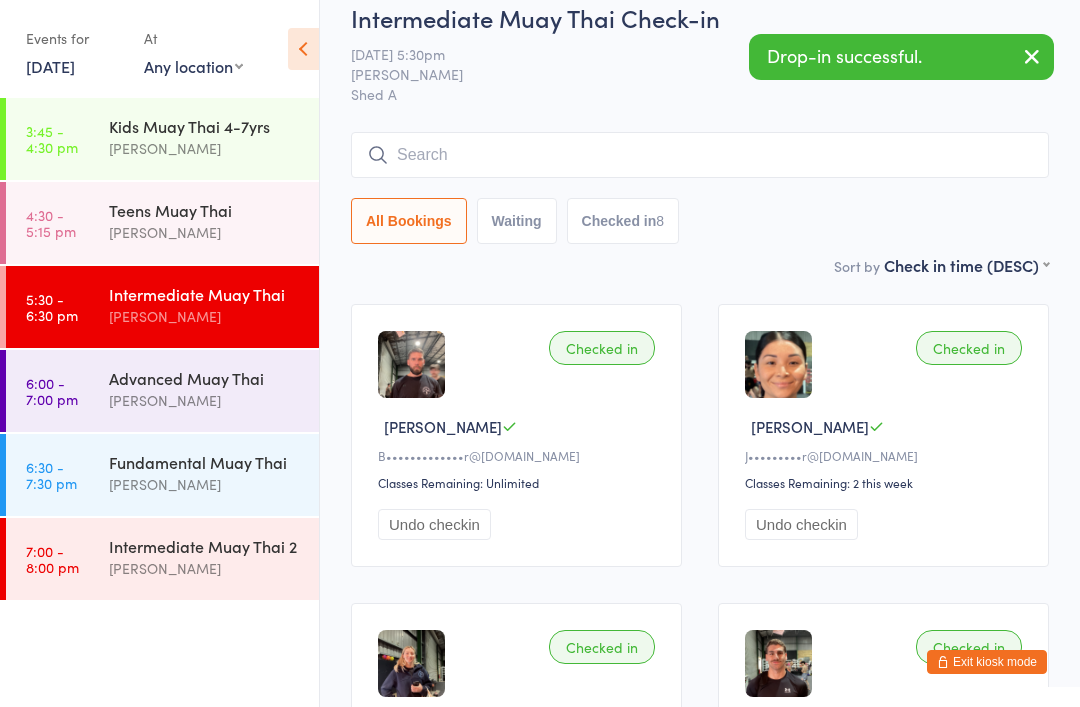 scroll, scrollTop: 0, scrollLeft: 0, axis: both 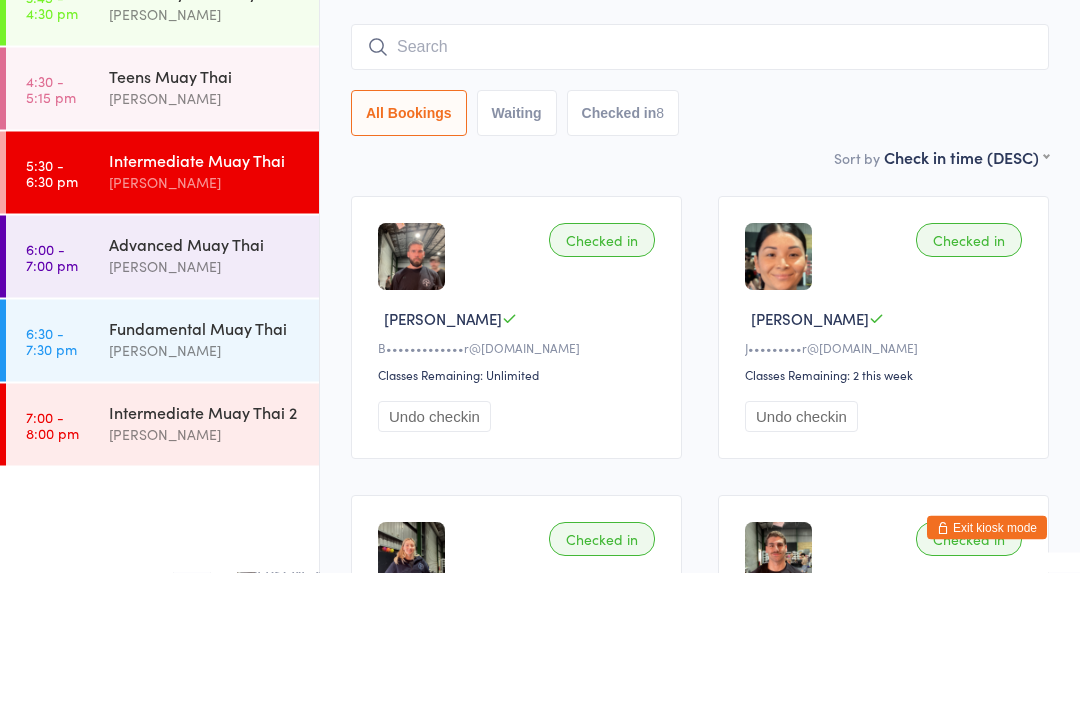 click on "Advanced Muay Thai" at bounding box center [205, 378] 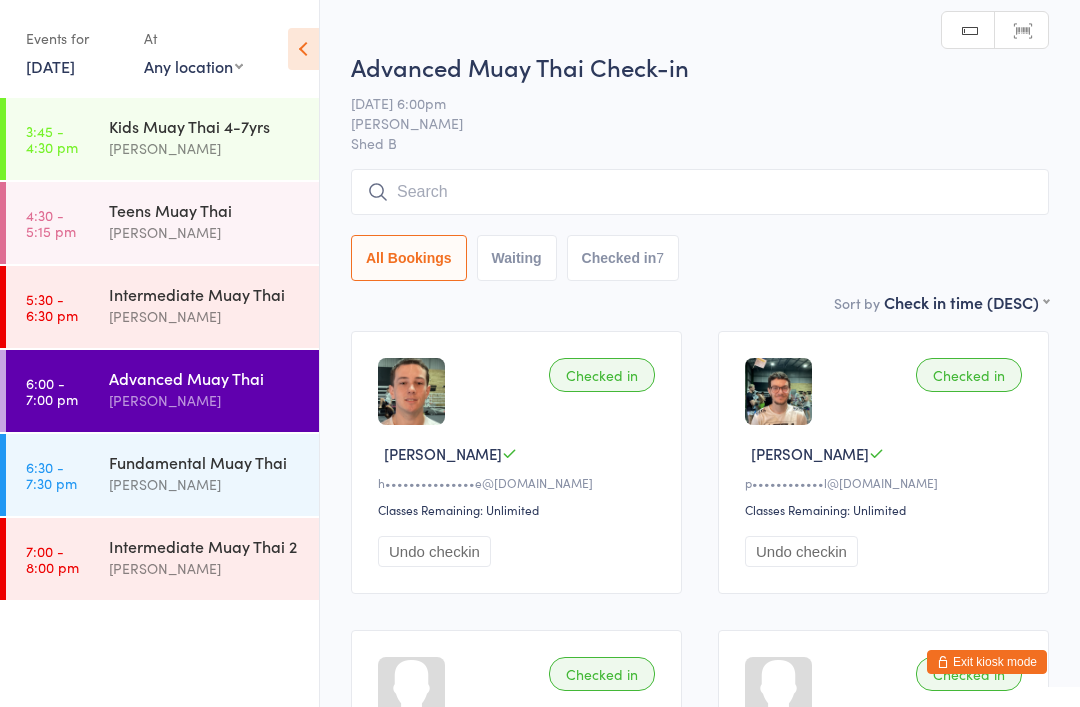 click on "Fundamental Muay Thai [PERSON_NAME]" at bounding box center (214, 473) 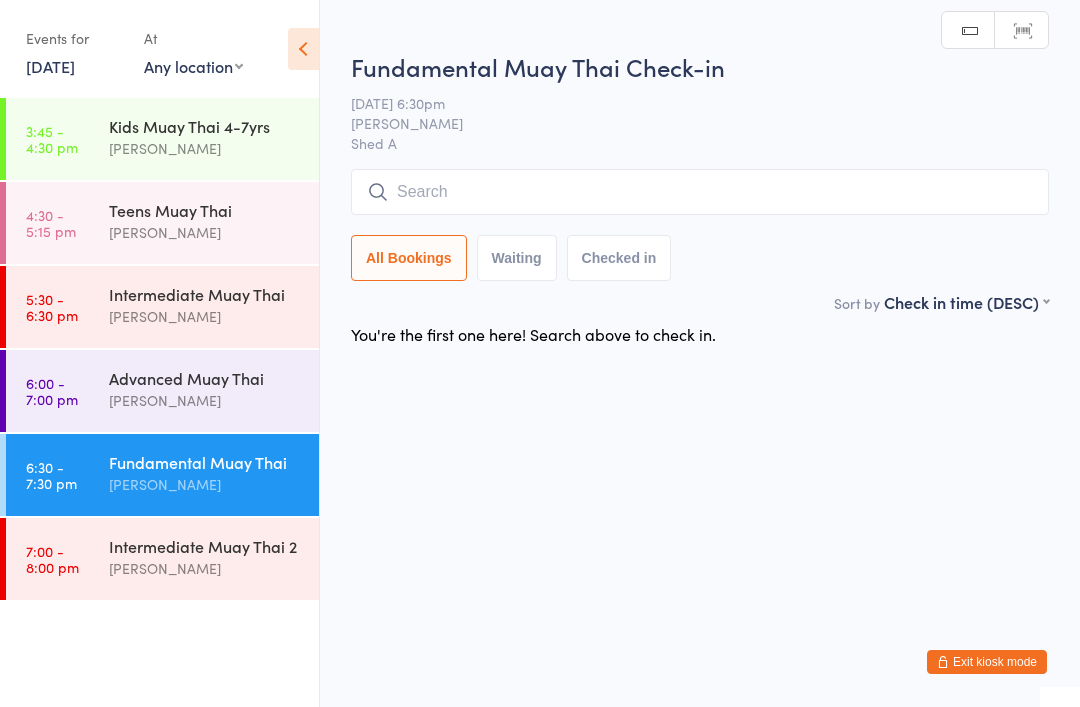 click at bounding box center (700, 192) 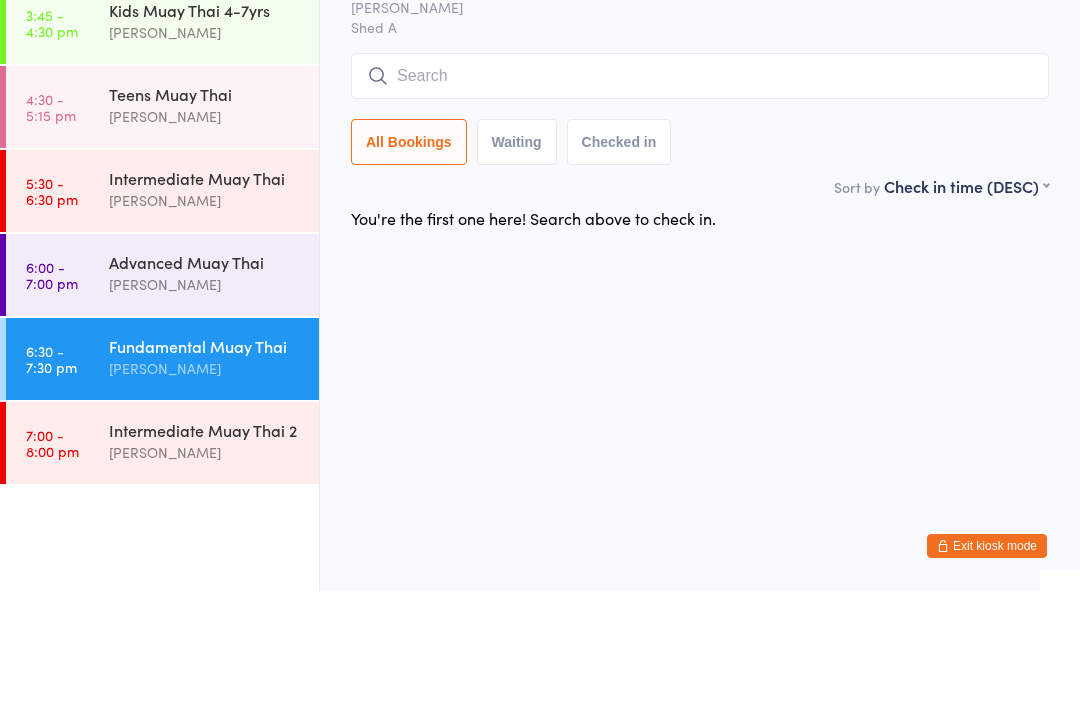 scroll, scrollTop: 0, scrollLeft: 0, axis: both 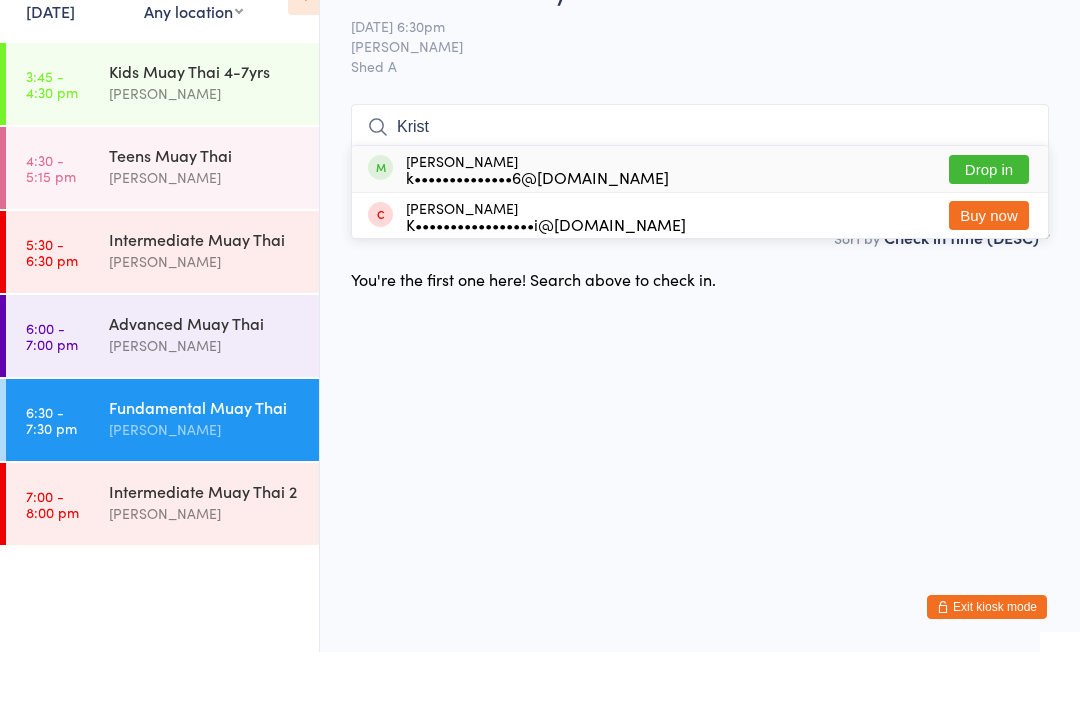 type on "Krist" 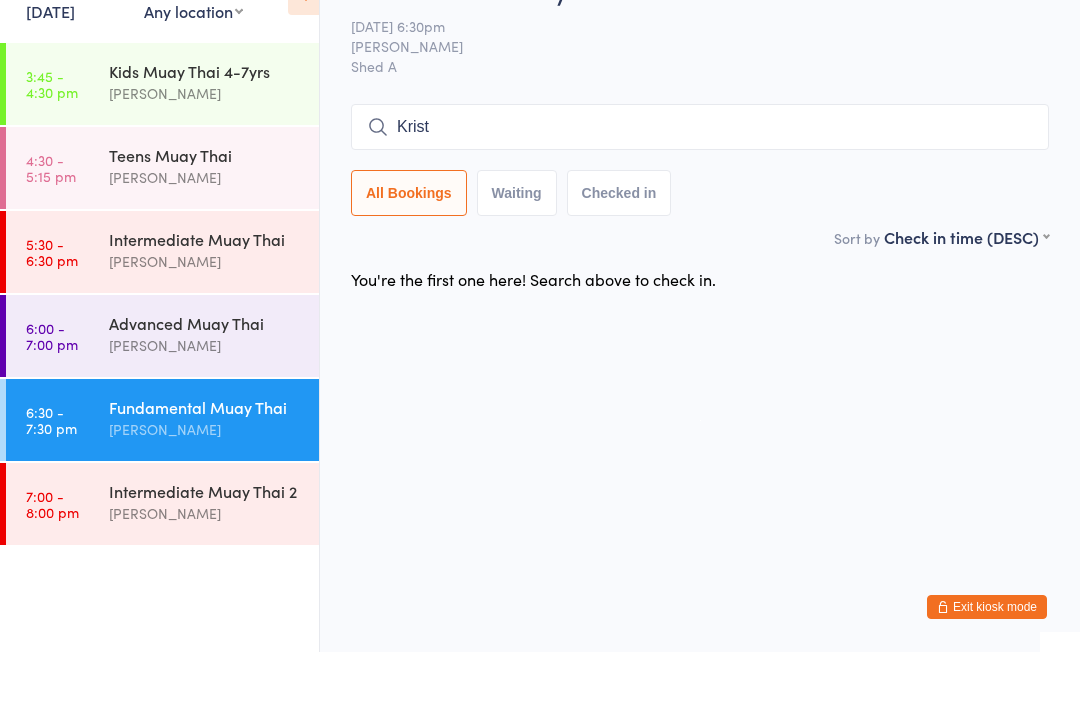 type 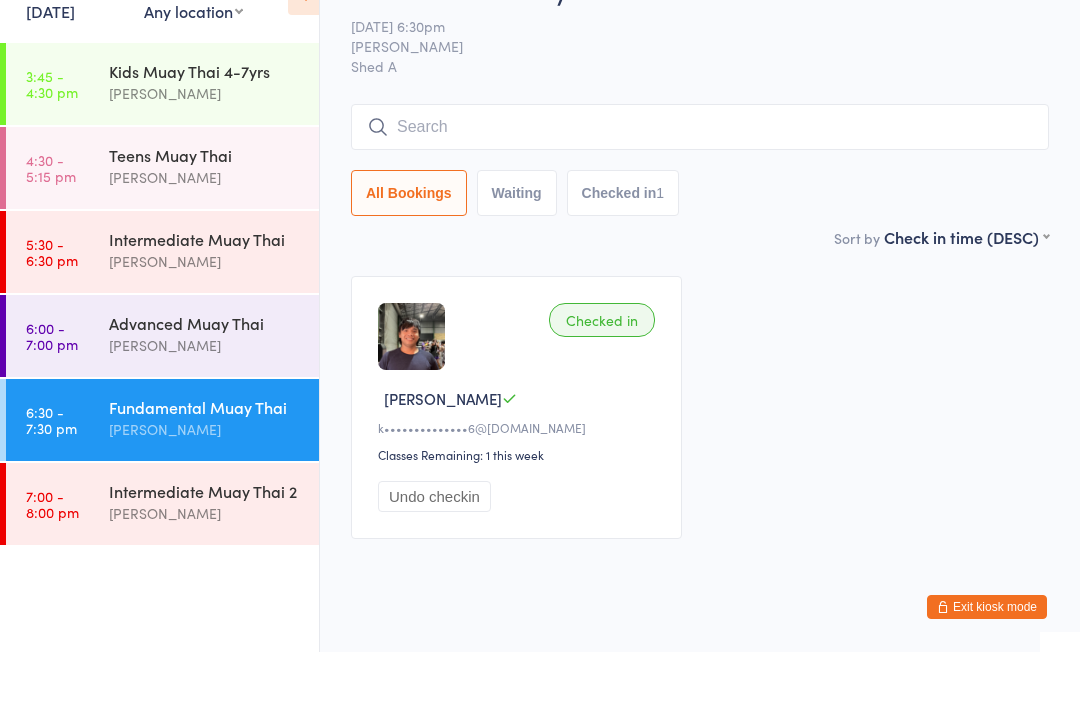 click on "Exit kiosk mode" at bounding box center (987, 662) 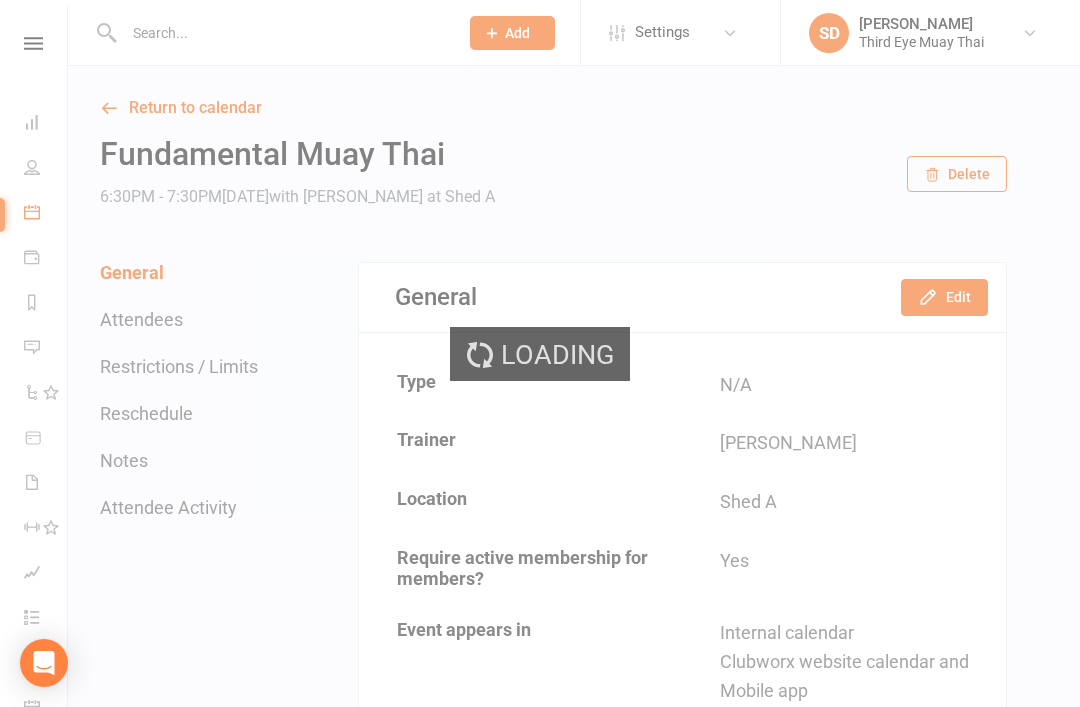 scroll, scrollTop: 0, scrollLeft: 0, axis: both 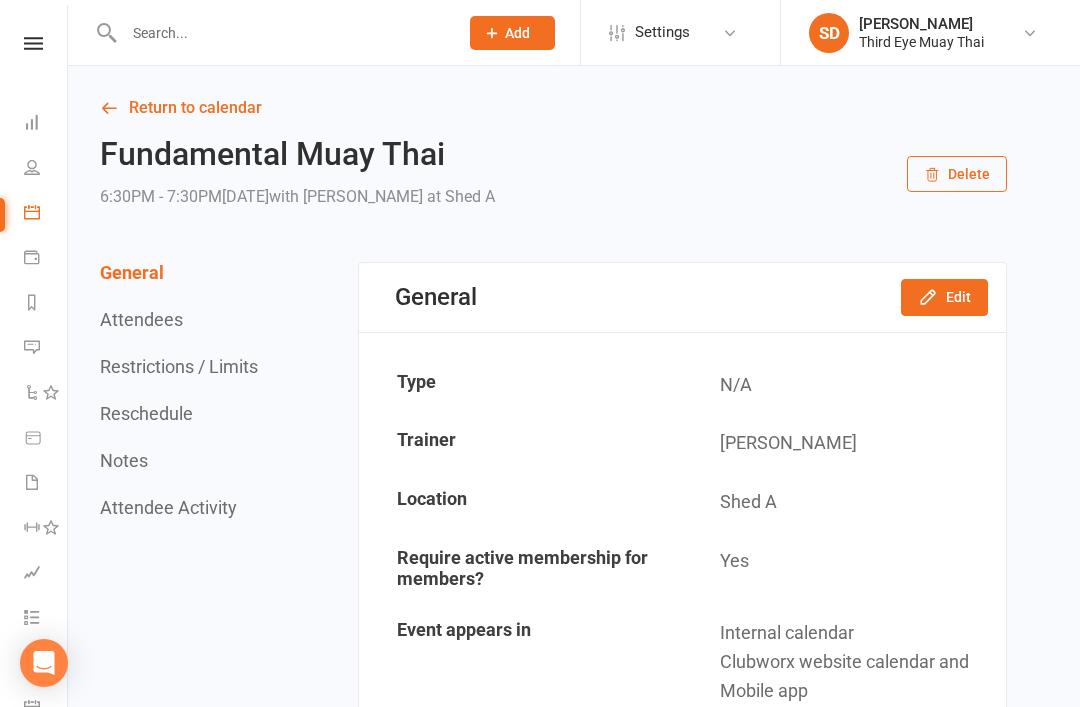 click at bounding box center [281, 33] 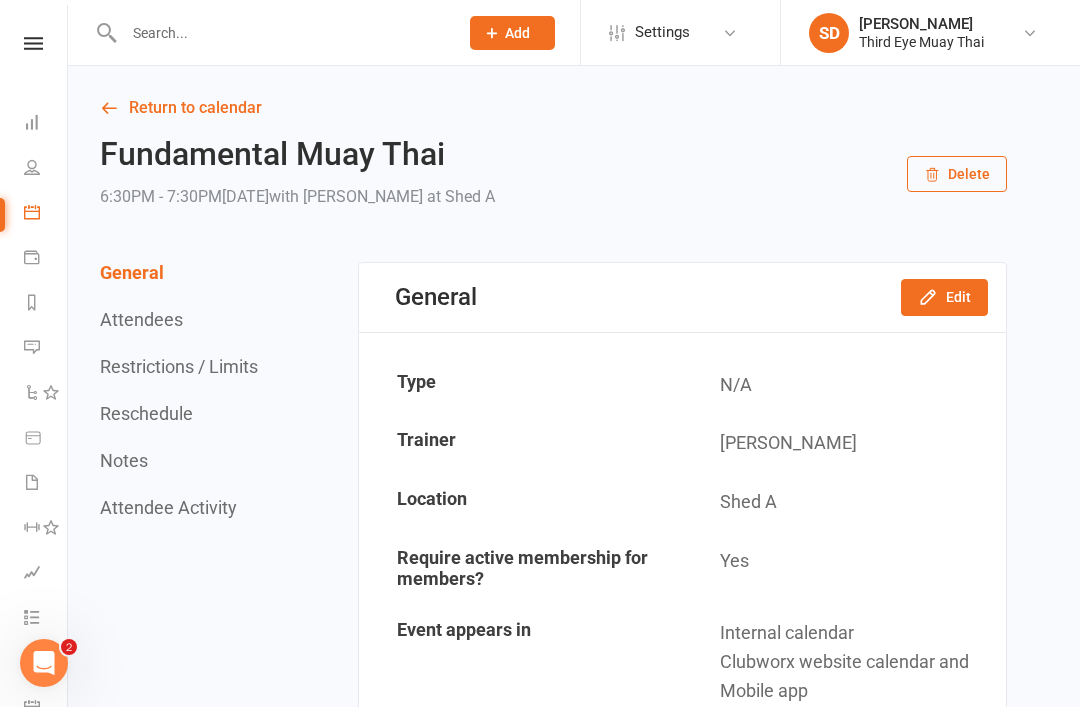 scroll, scrollTop: 0, scrollLeft: 0, axis: both 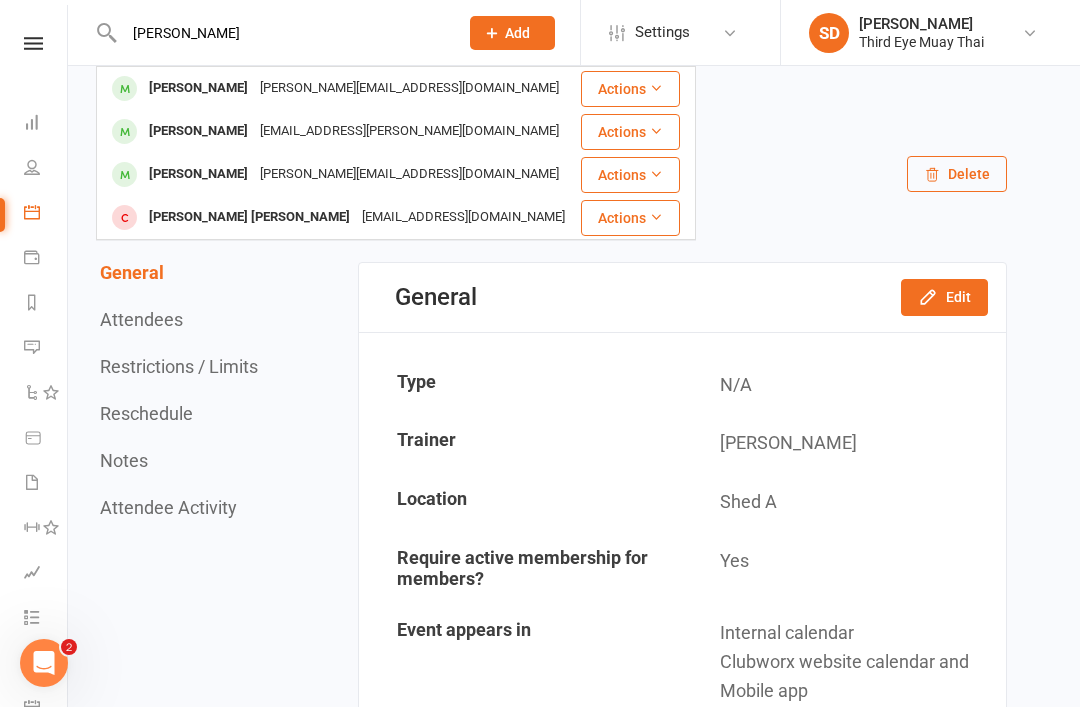 type on "Pete" 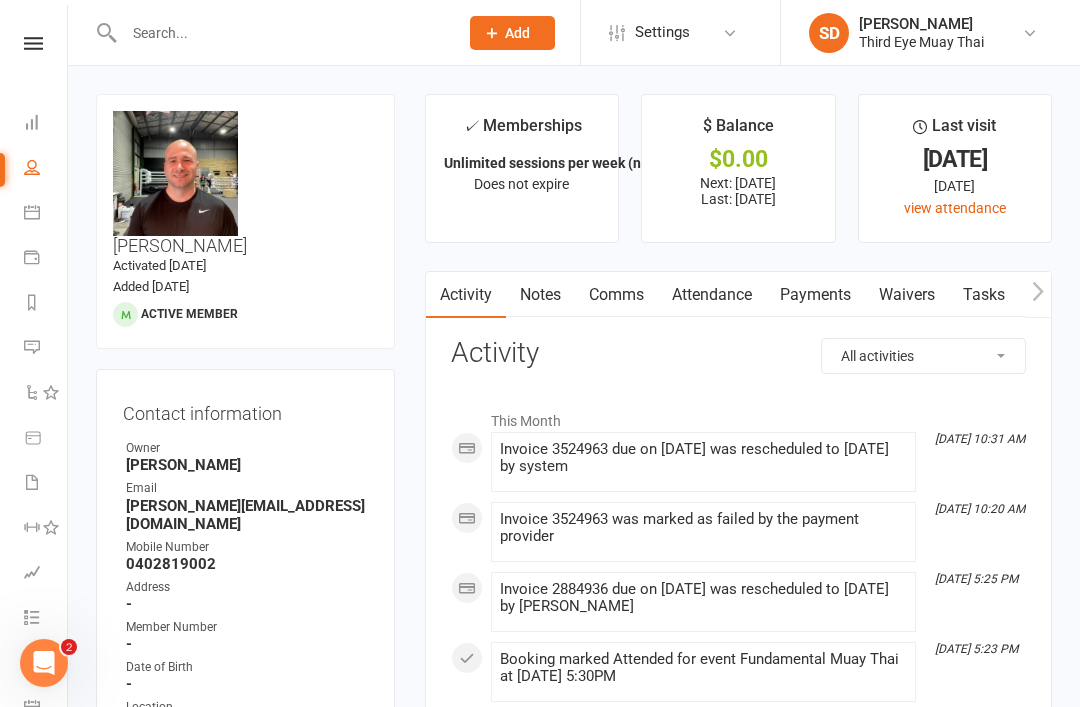 click on "Payments" at bounding box center [815, 295] 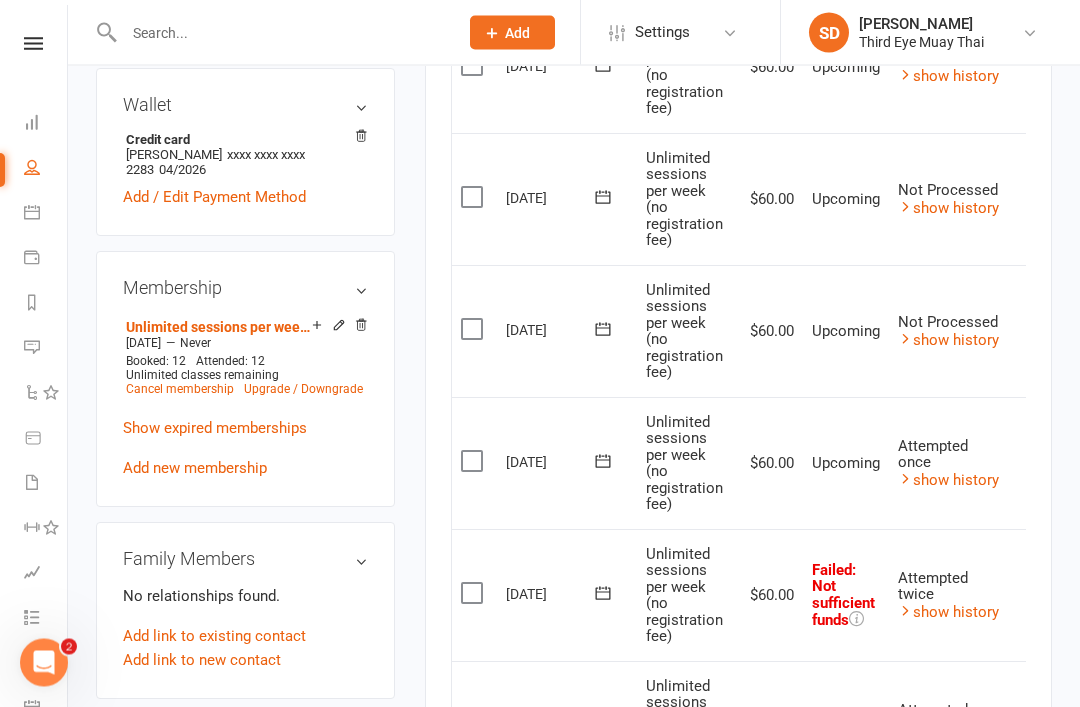 scroll, scrollTop: 754, scrollLeft: 0, axis: vertical 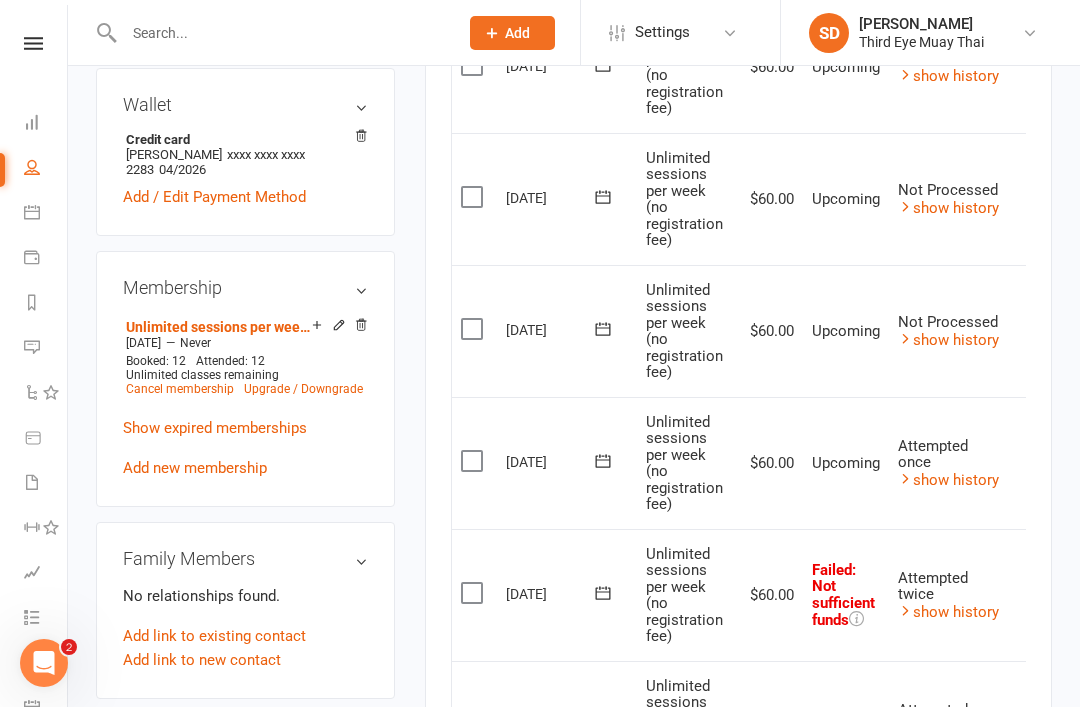 click on "show history" at bounding box center [948, 480] 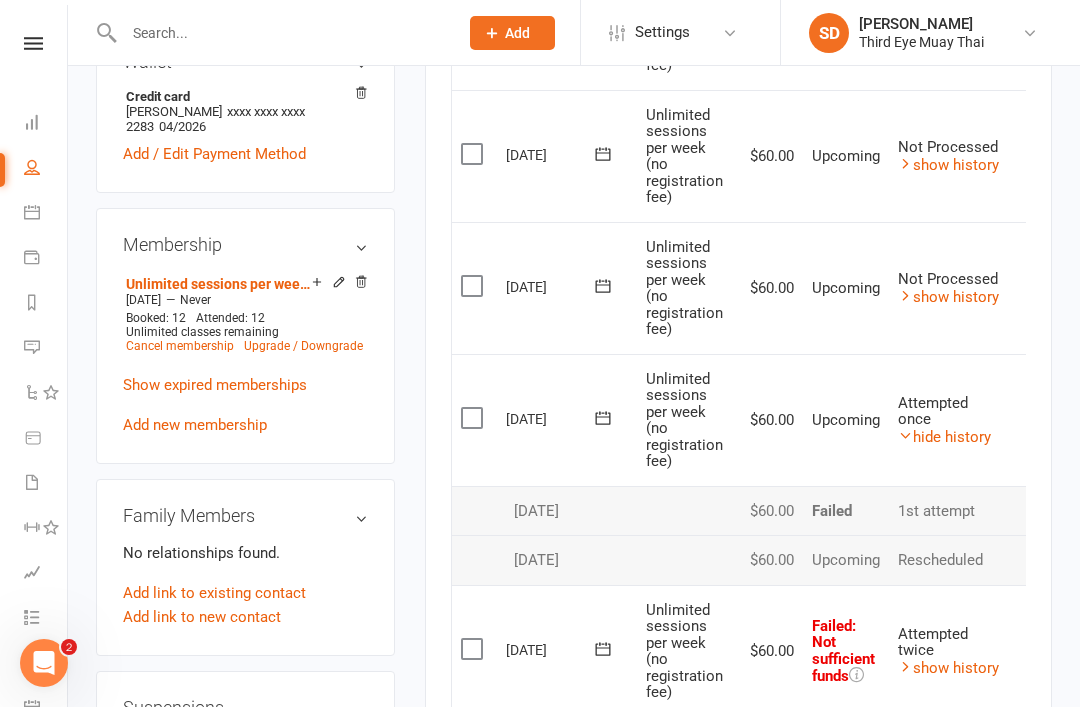scroll, scrollTop: 841, scrollLeft: 0, axis: vertical 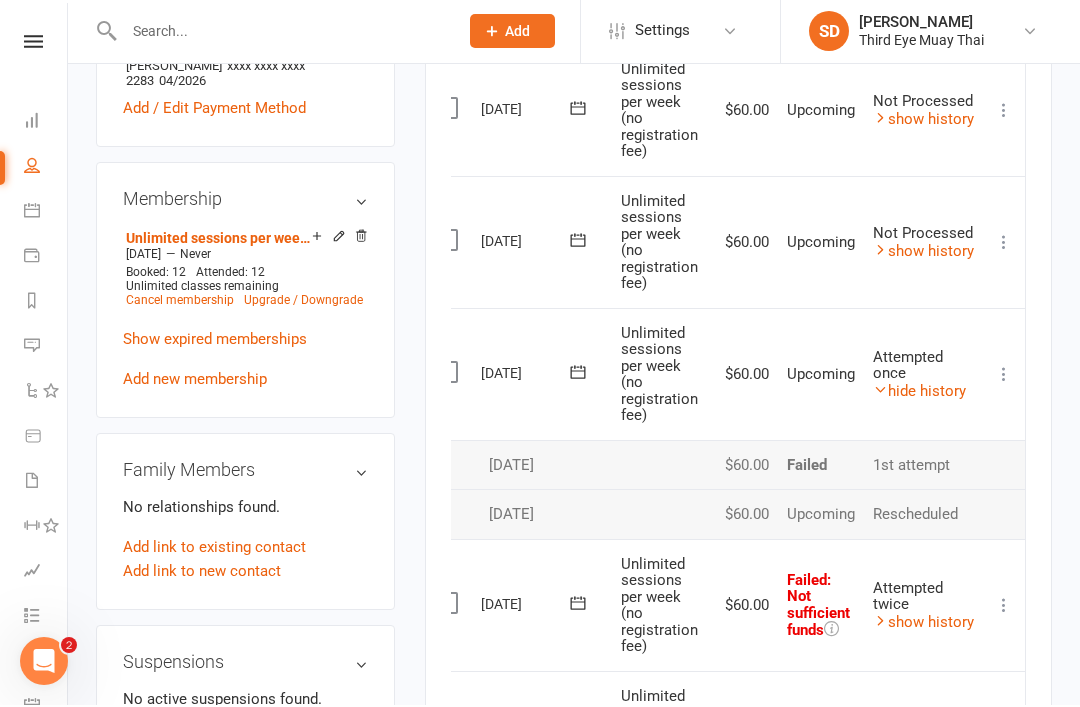 click at bounding box center (1004, 607) 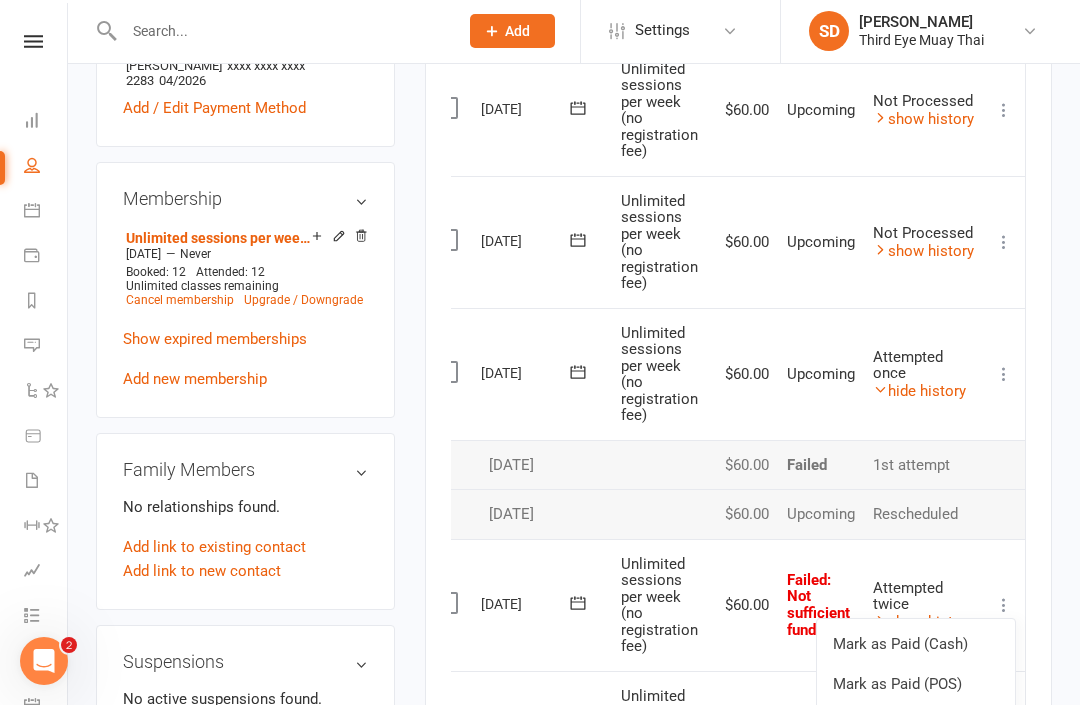 scroll, scrollTop: 843, scrollLeft: 0, axis: vertical 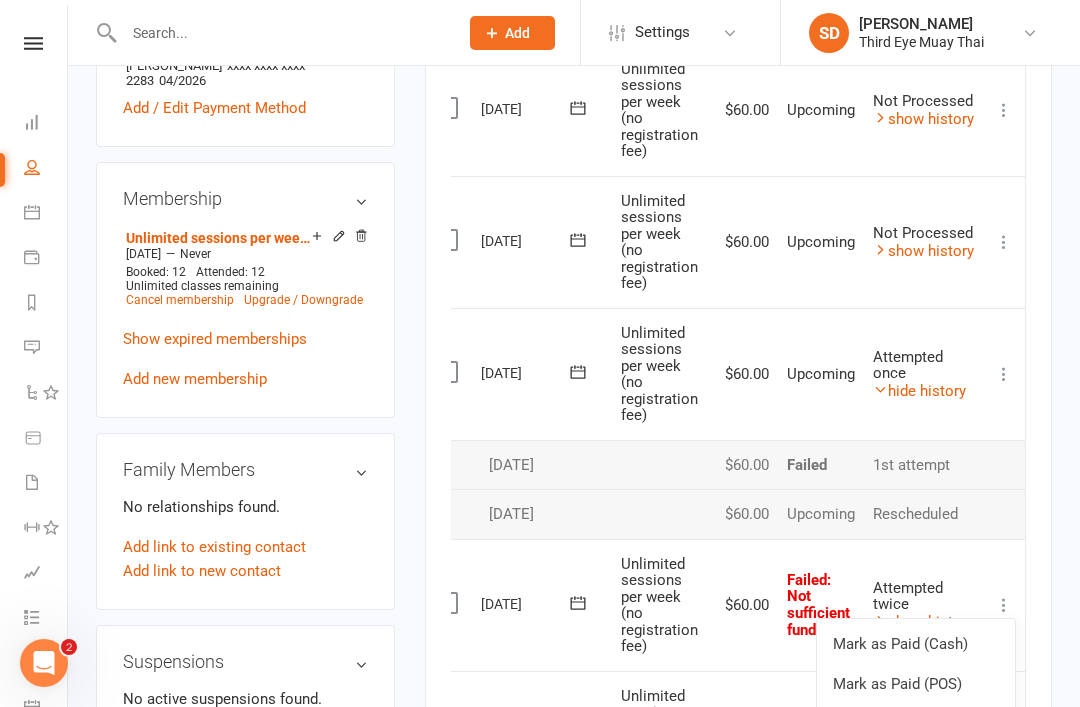 click on "Mark as Paid (POS)" at bounding box center (916, 684) 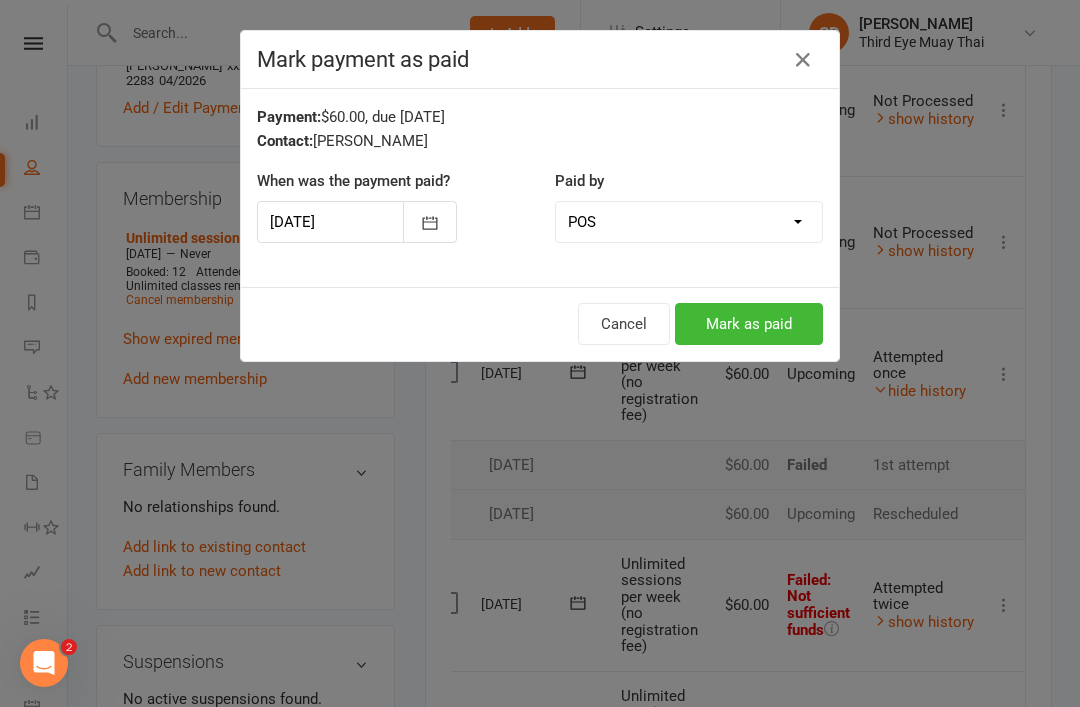 click on "Cancel Mark as paid" at bounding box center (540, 324) 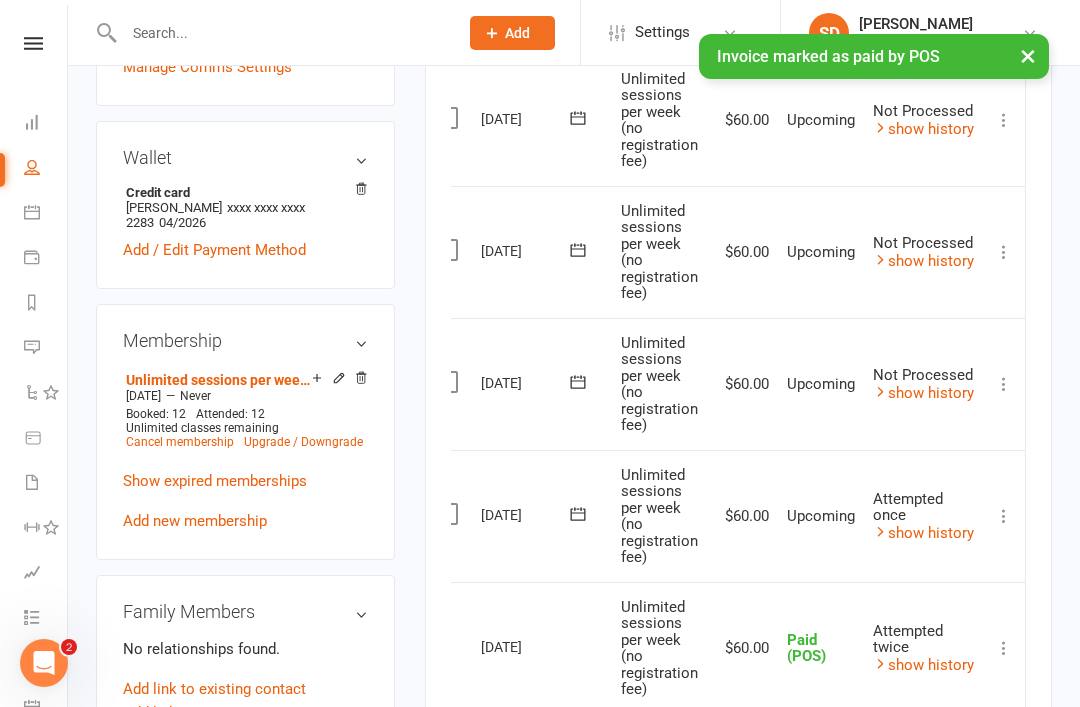 scroll, scrollTop: 700, scrollLeft: 0, axis: vertical 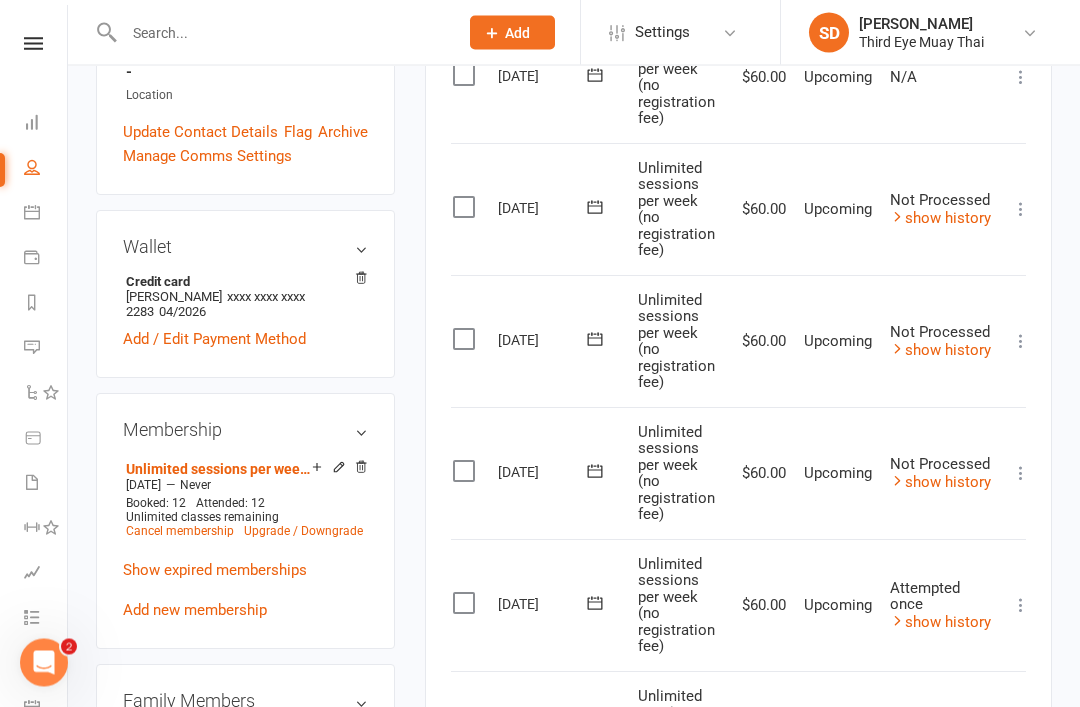 click on "Dashboard" at bounding box center (46, 124) 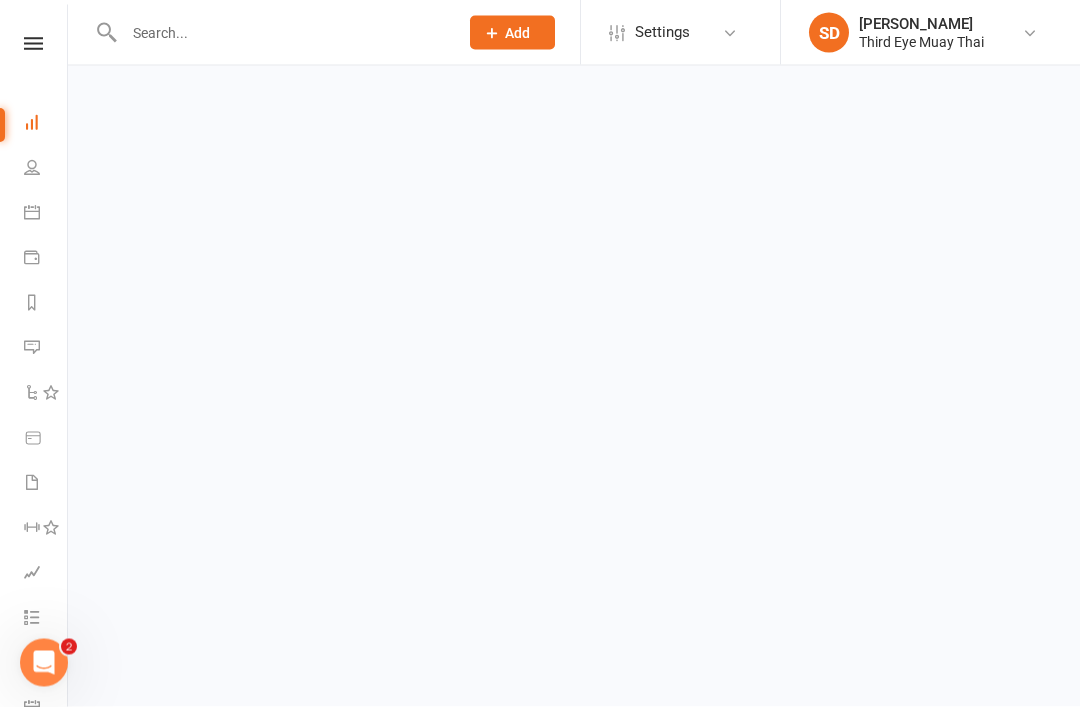 scroll, scrollTop: 0, scrollLeft: 0, axis: both 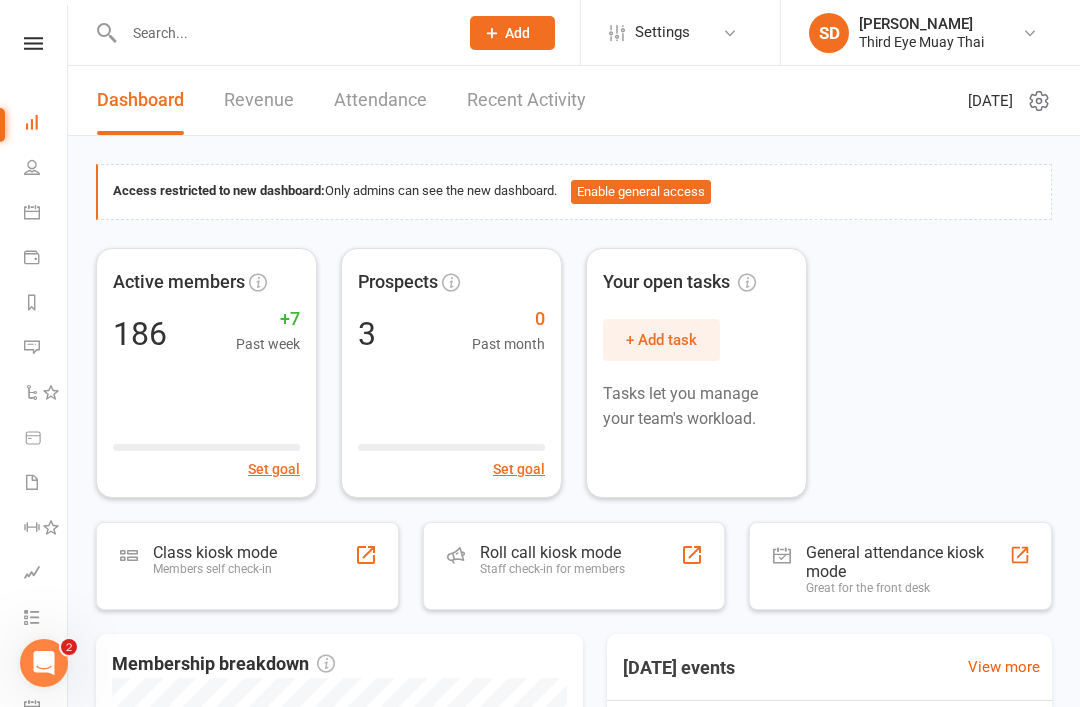 click on "Class kiosk mode" at bounding box center [215, 552] 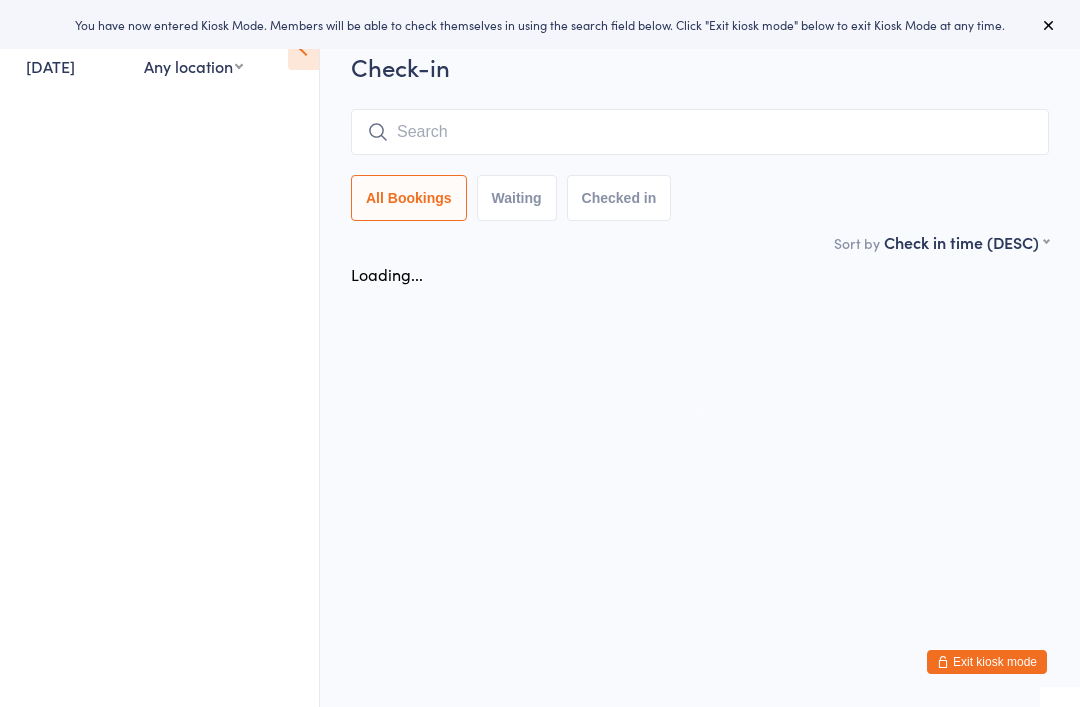 scroll, scrollTop: 0, scrollLeft: 0, axis: both 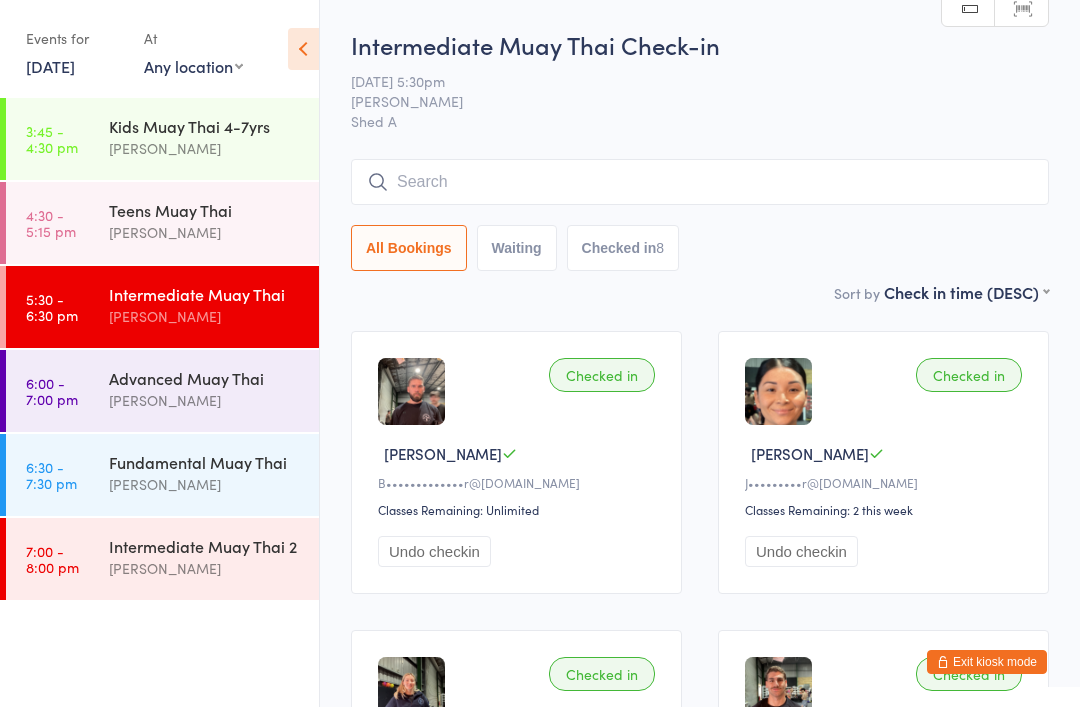 click on "Advanced Muay Thai Shae Dekel" at bounding box center (214, 389) 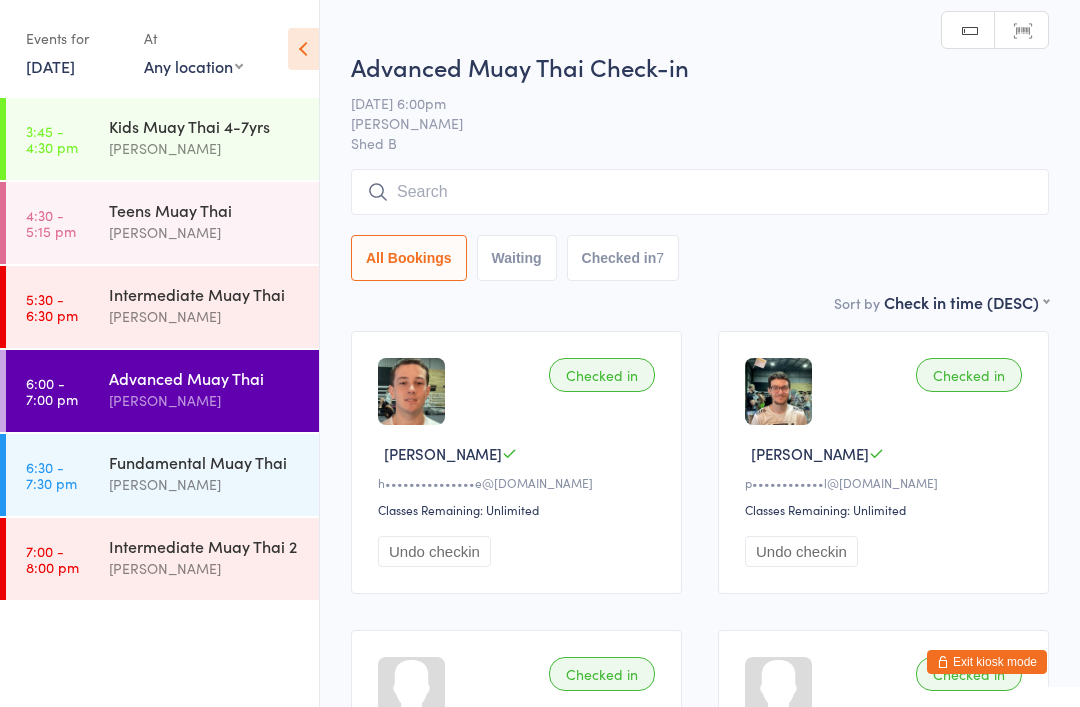 click on "6:30 - 7:30 pm Fundamental Muay Thai Shae Dekel" at bounding box center [162, 475] 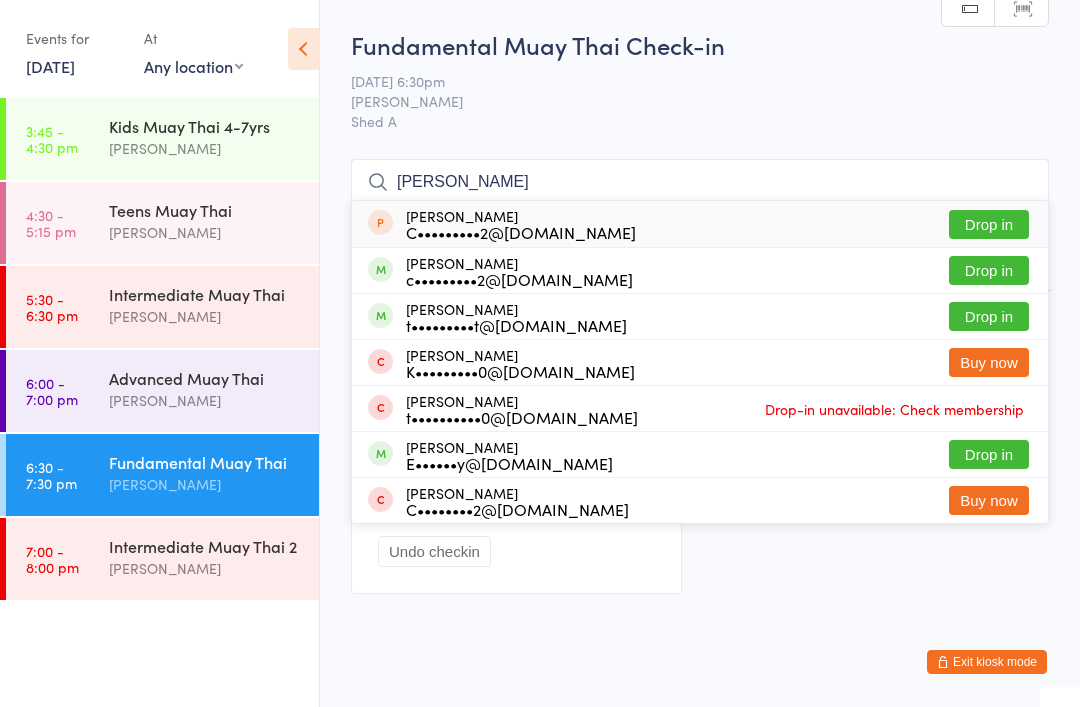 type on "Cody" 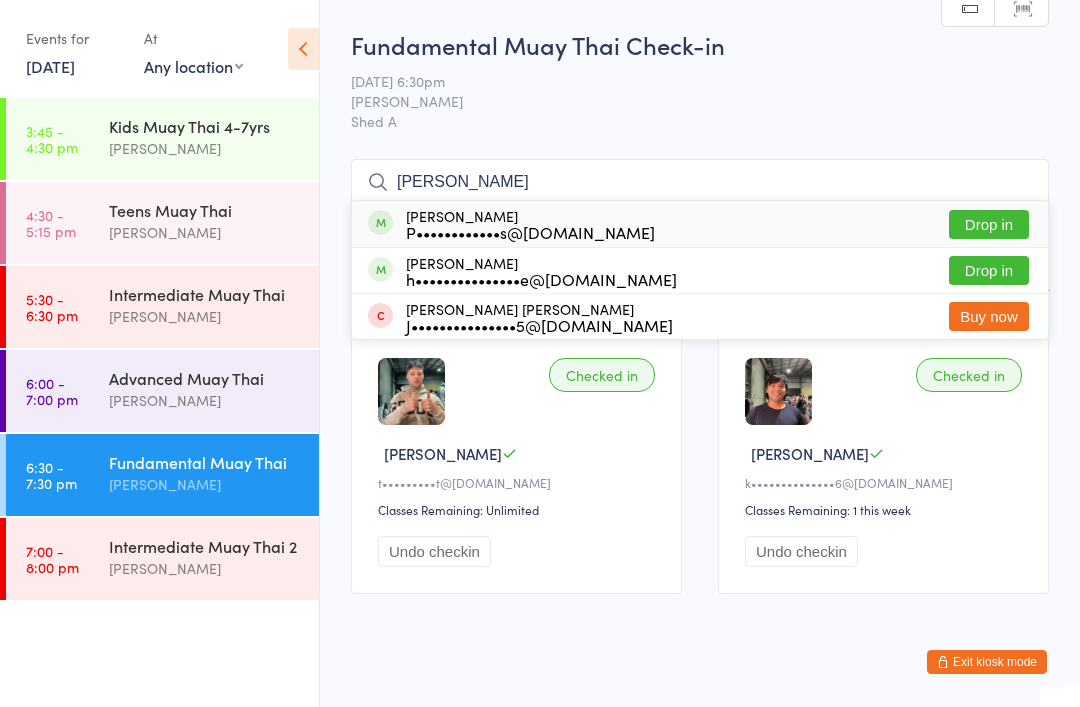type on "Pete" 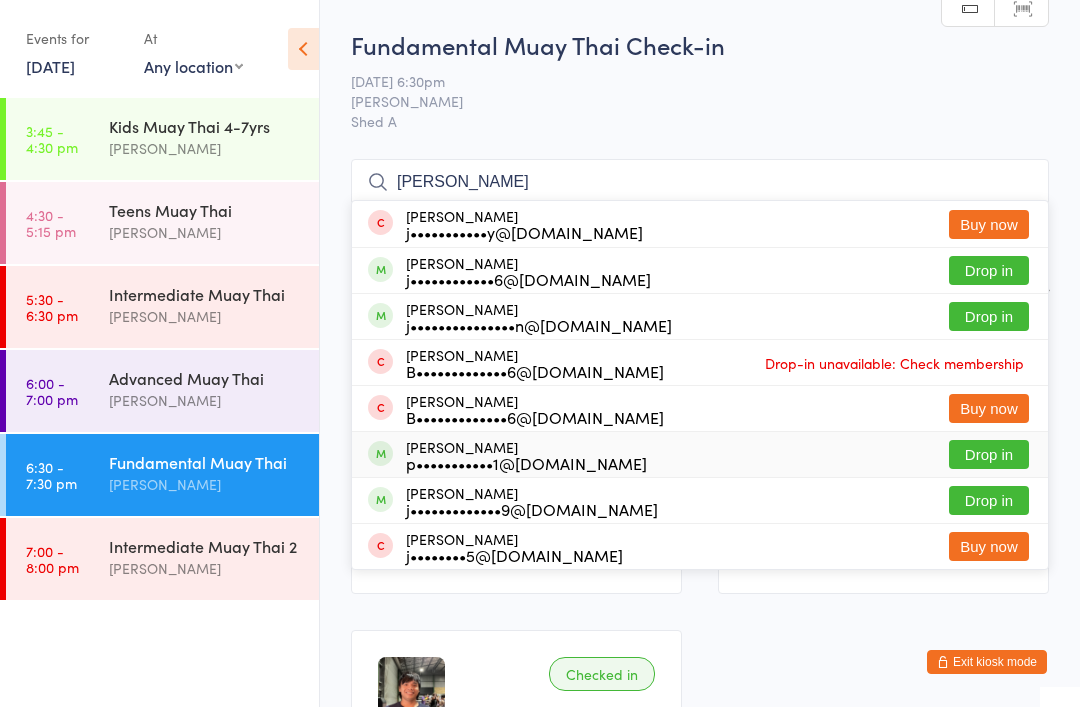type on "John" 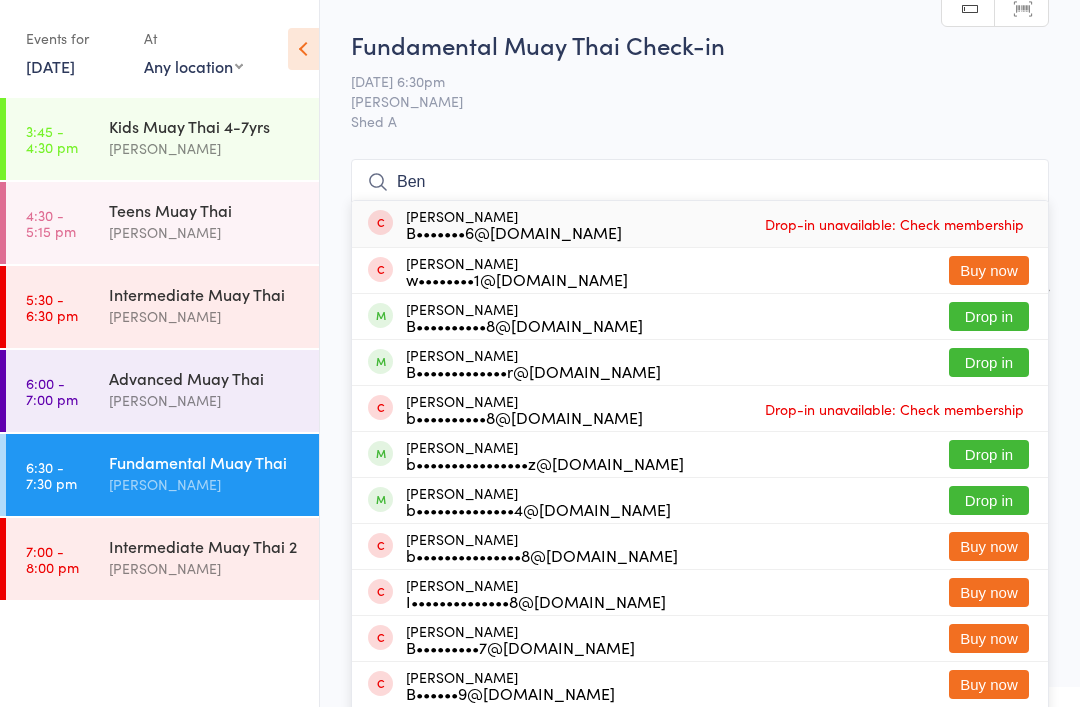 type on "Ben" 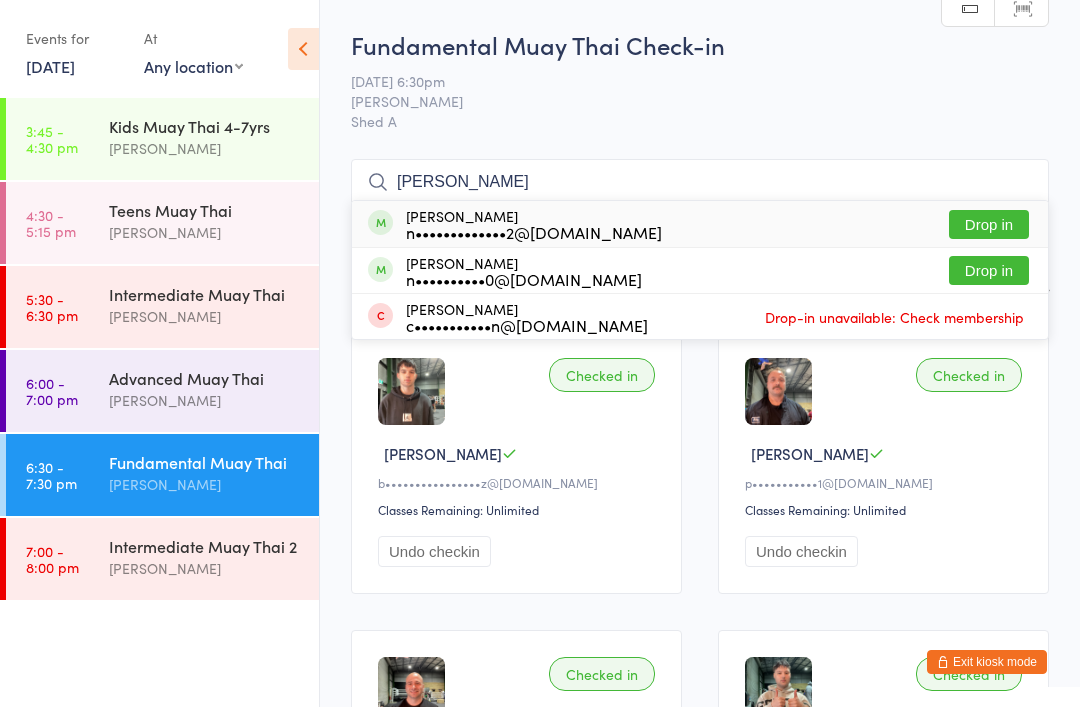 type on "Noah" 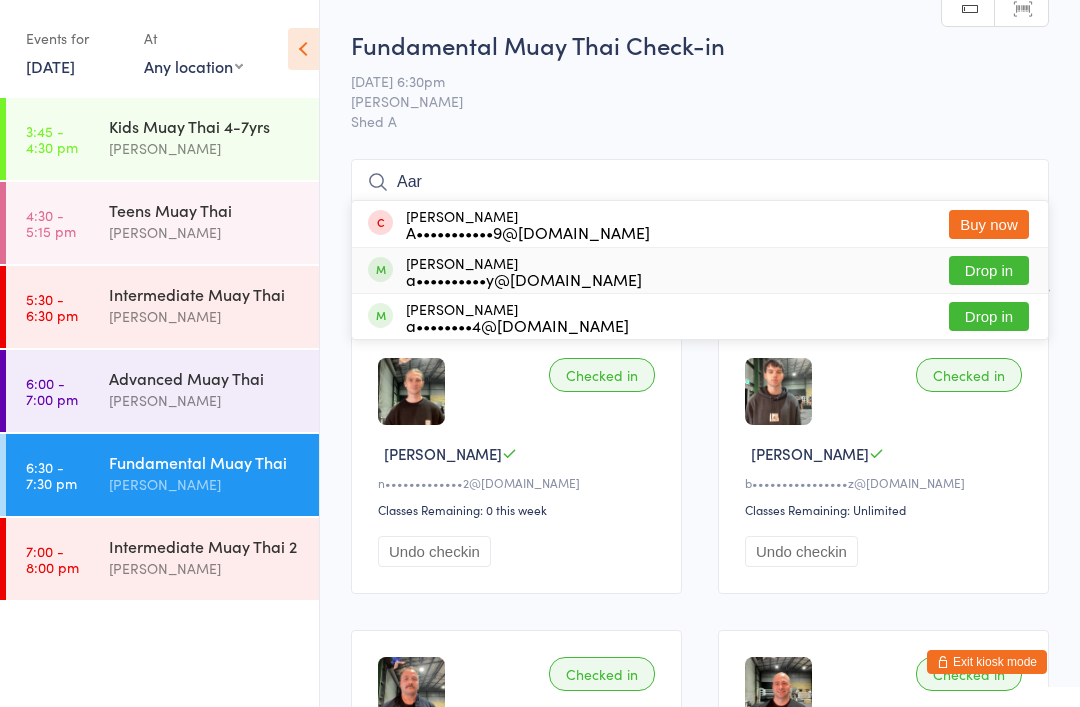 type on "Aar" 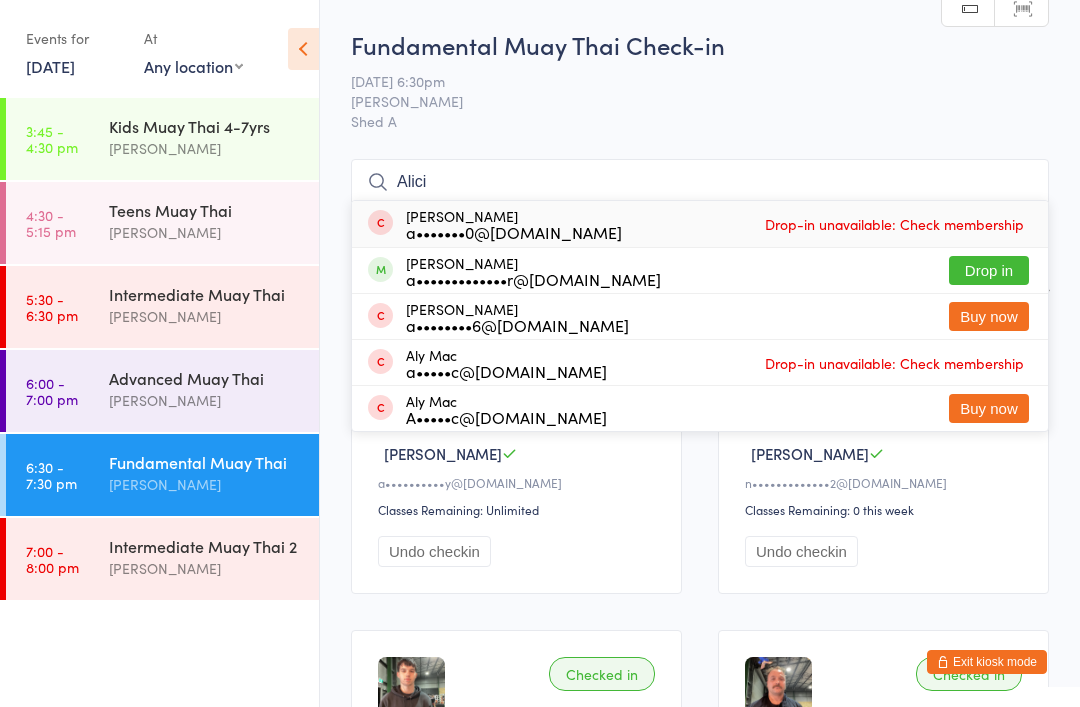 type on "Alici" 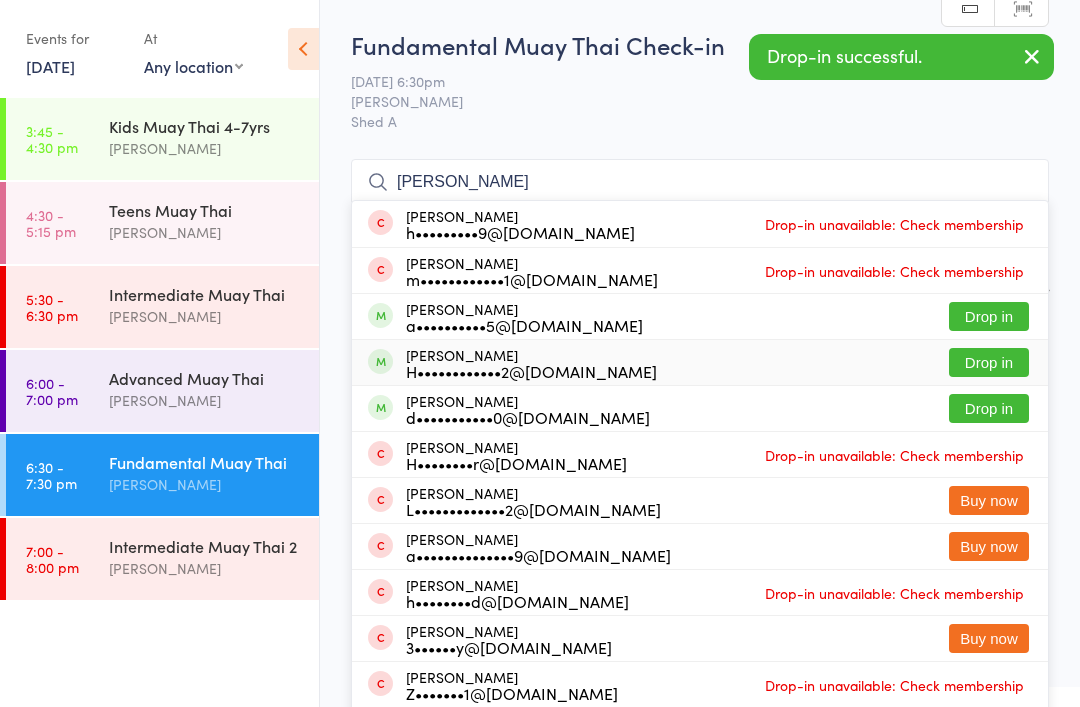 type on "Han" 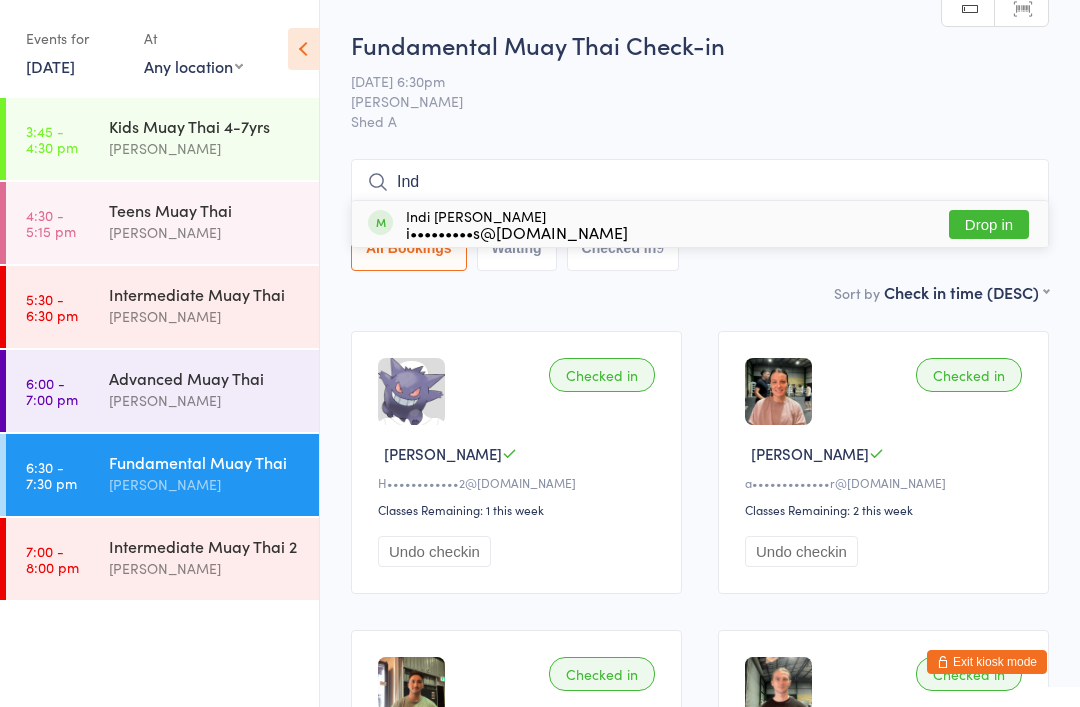 type on "Ind" 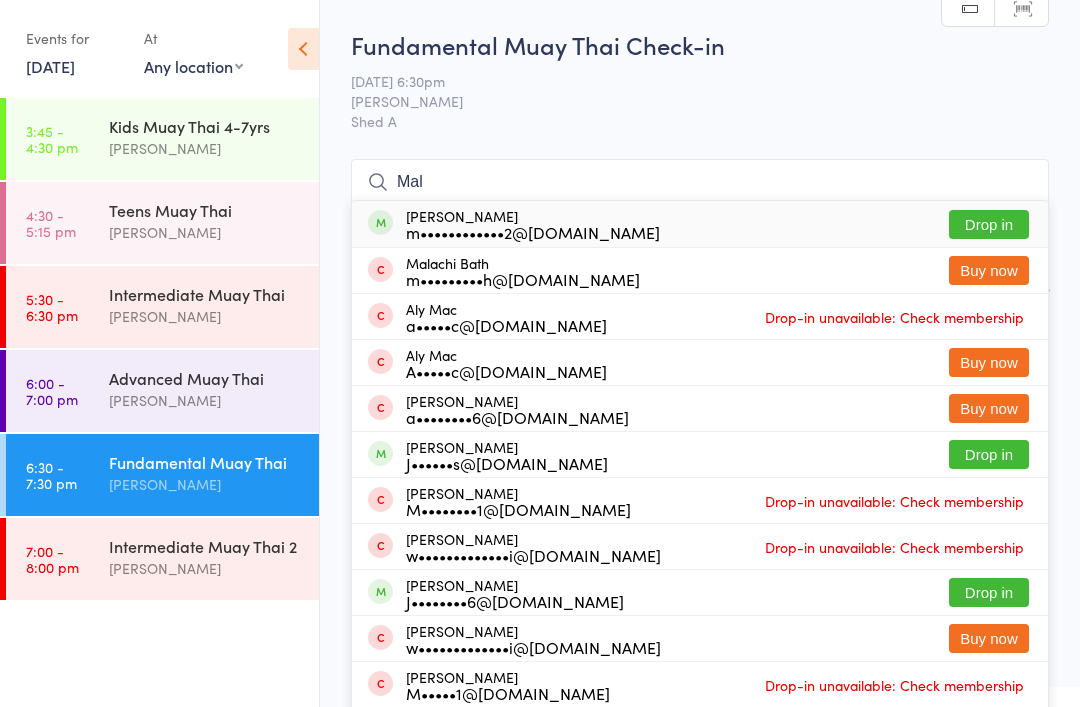 type on "Mal" 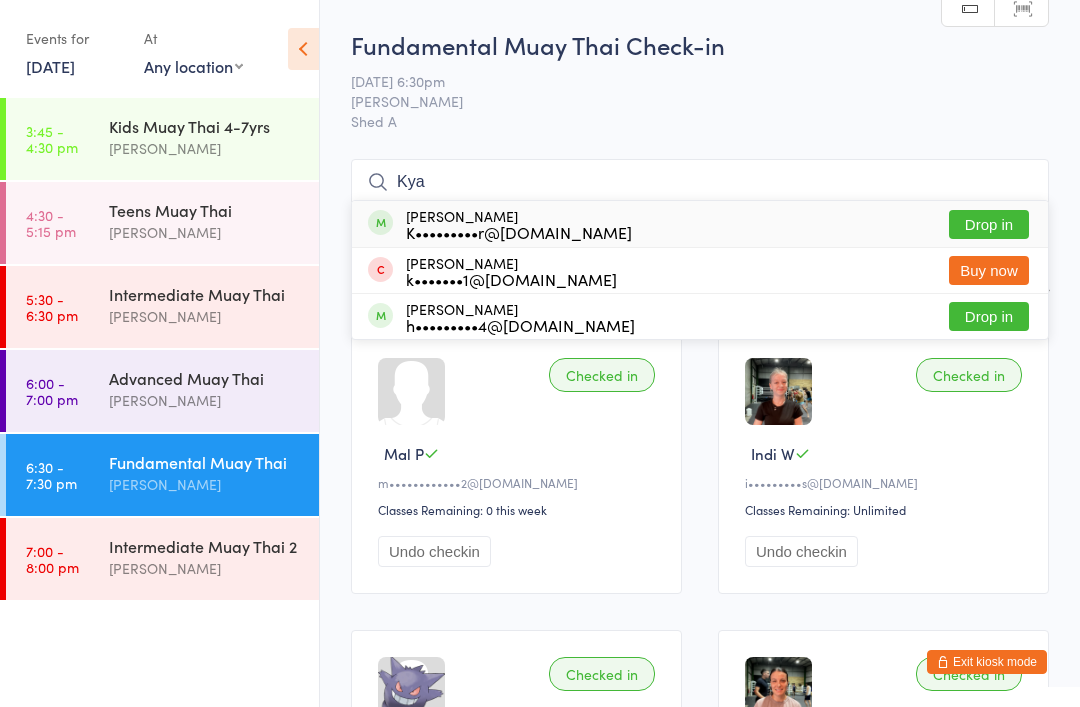 type on "Kya" 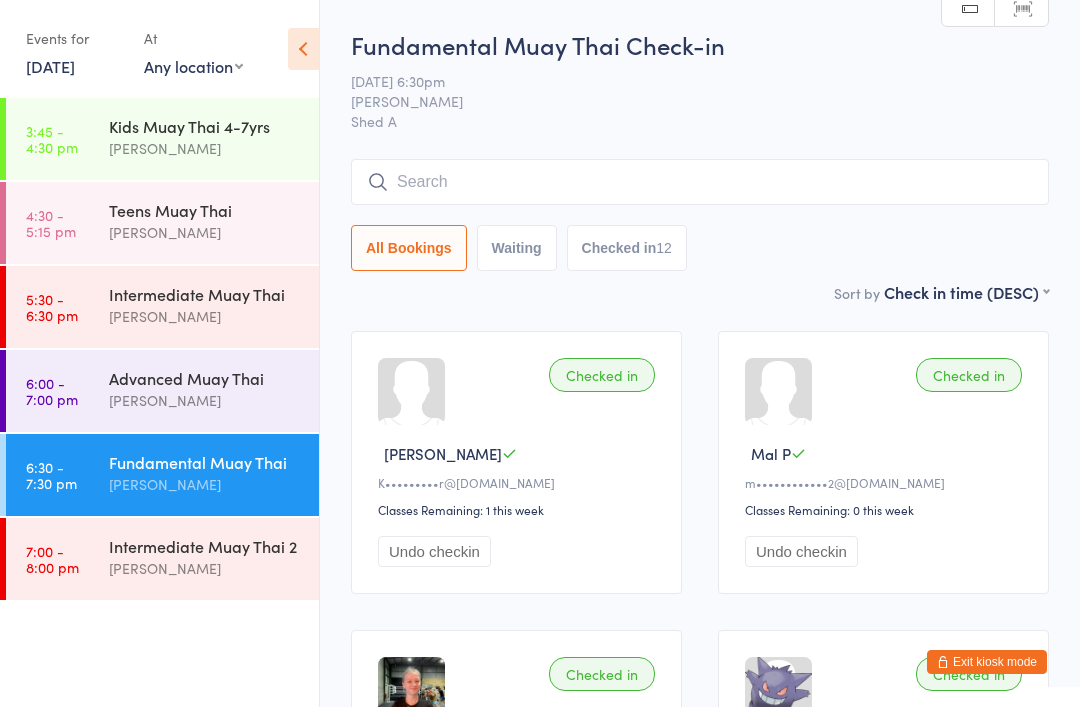 click on "Intermediate Muay Thai 2" at bounding box center (205, 546) 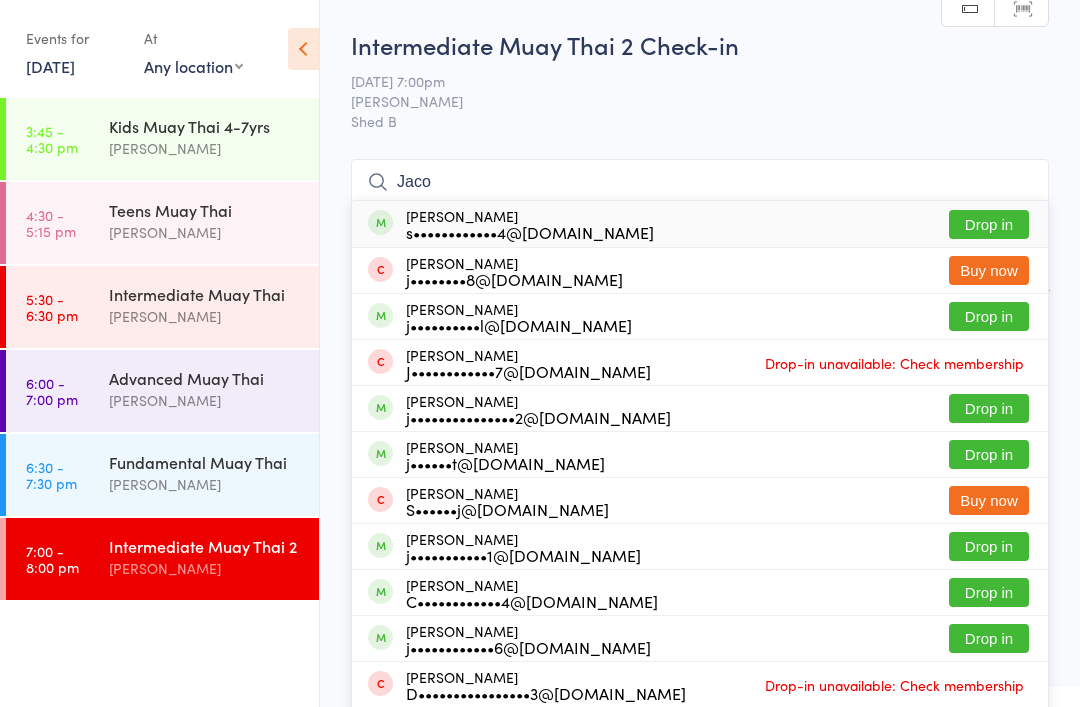 type on "Jaco" 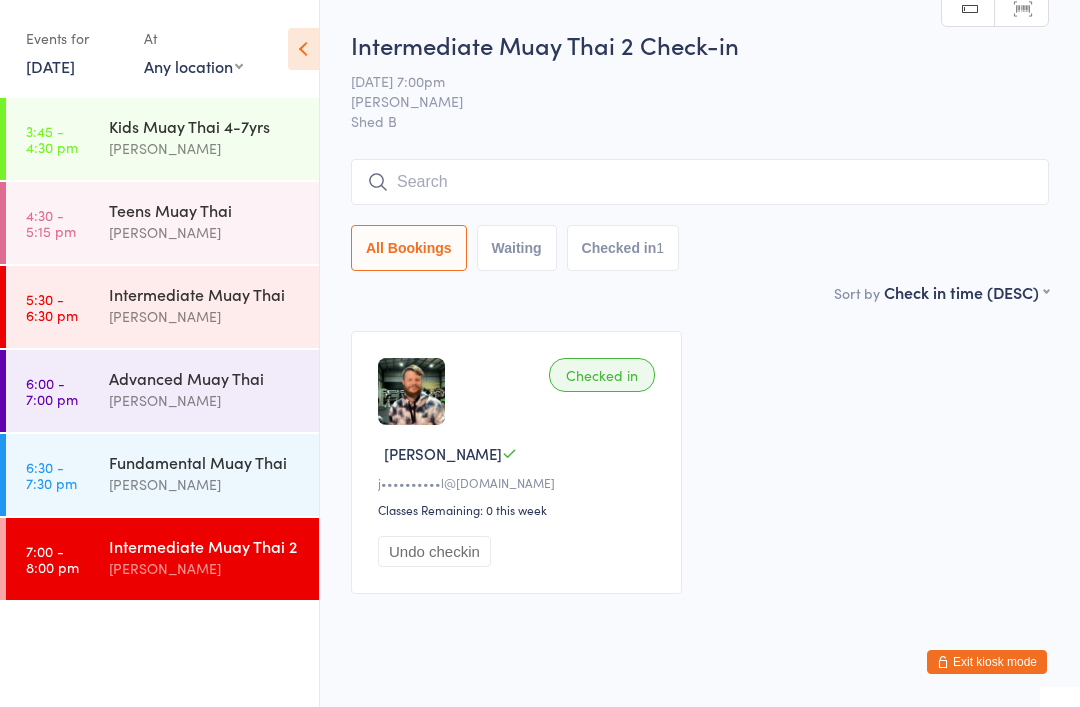click on "Exit kiosk mode" at bounding box center (987, 662) 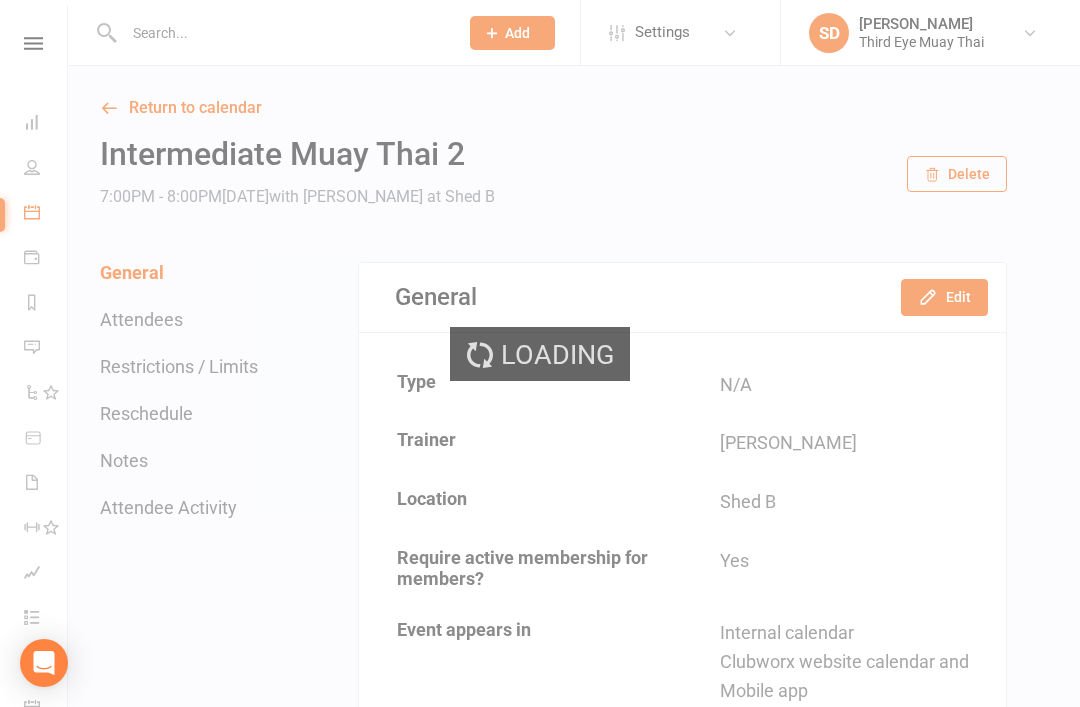scroll, scrollTop: 0, scrollLeft: 0, axis: both 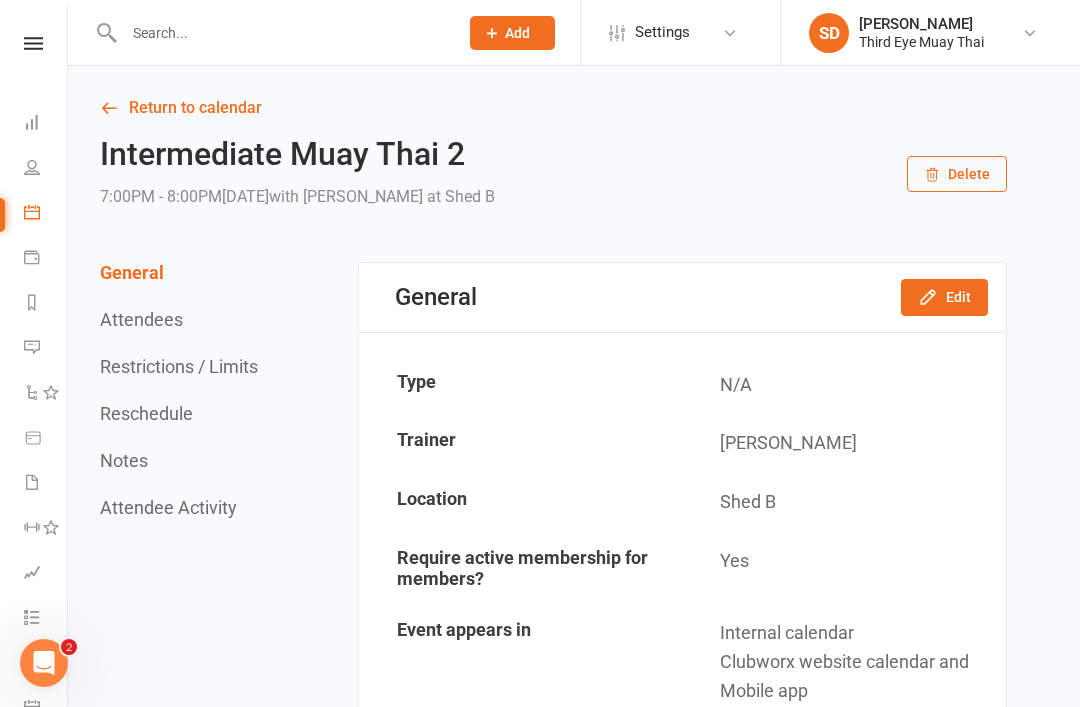 click at bounding box center (281, 33) 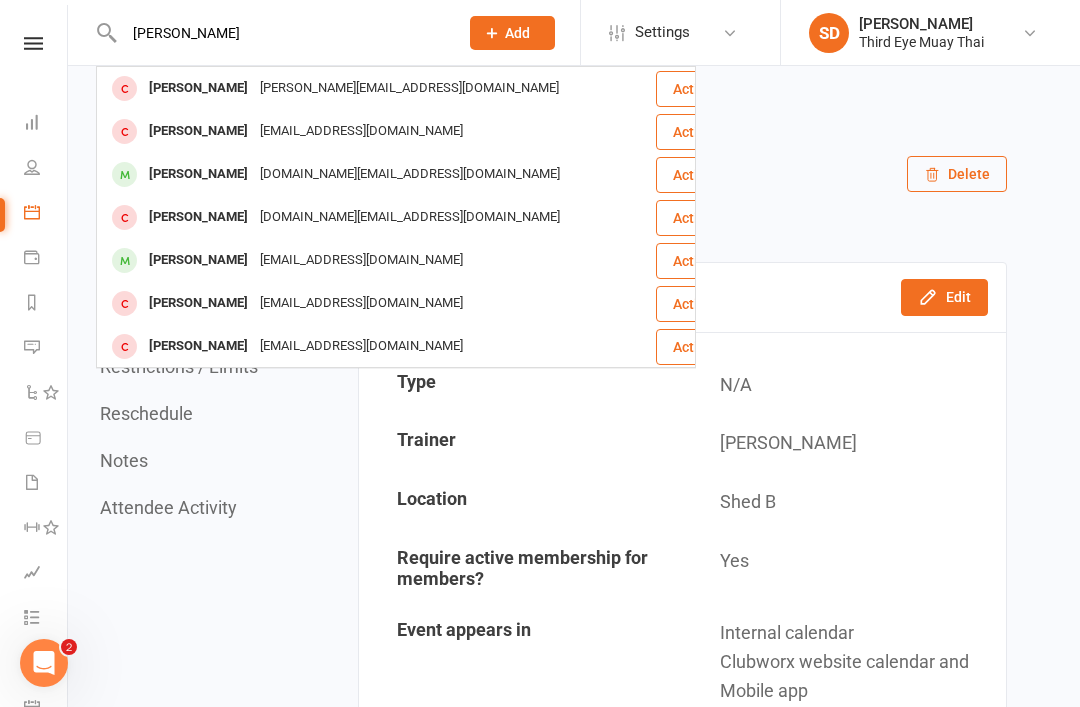 type on "Ryan" 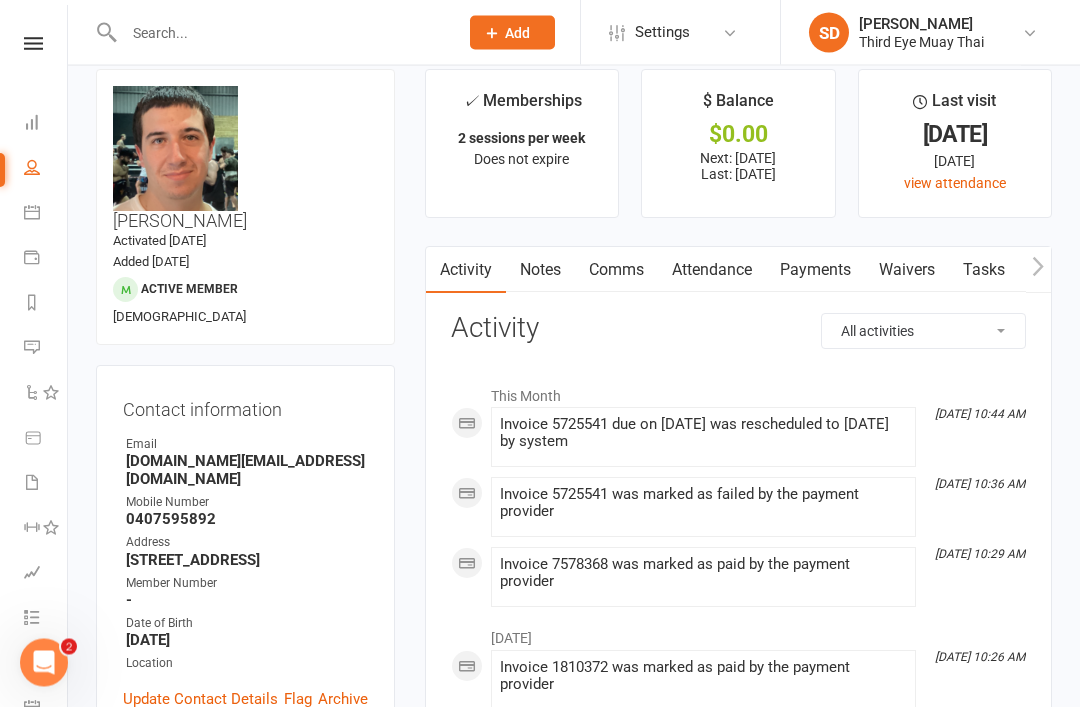 scroll, scrollTop: 26, scrollLeft: 0, axis: vertical 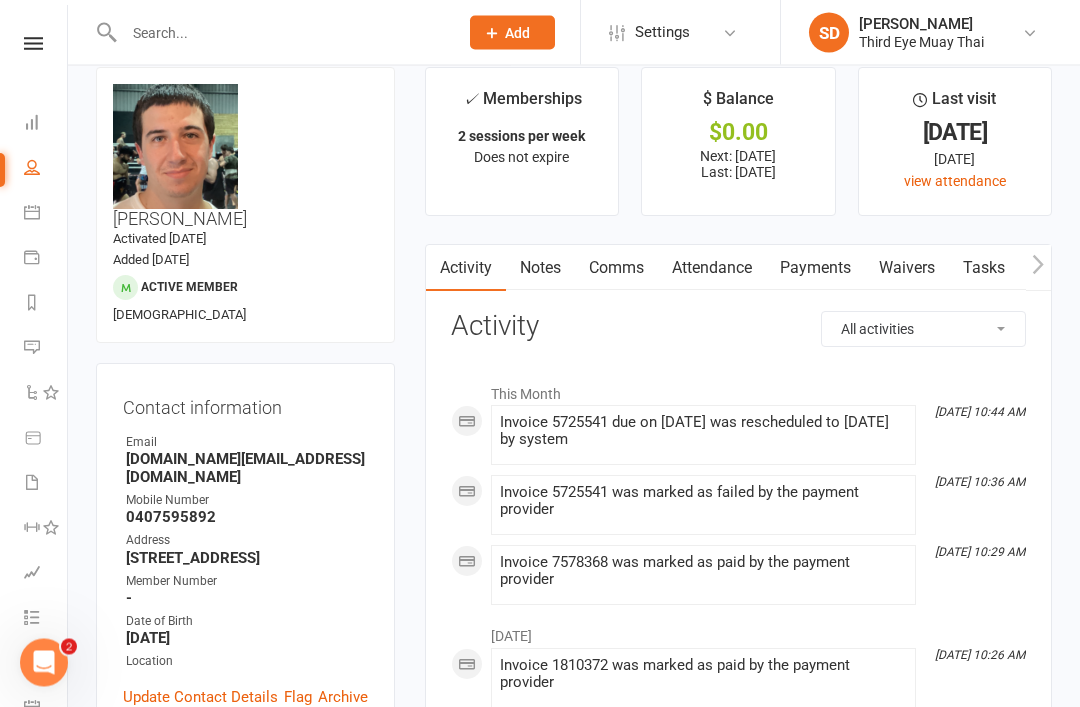 click on "Payments" at bounding box center (815, 269) 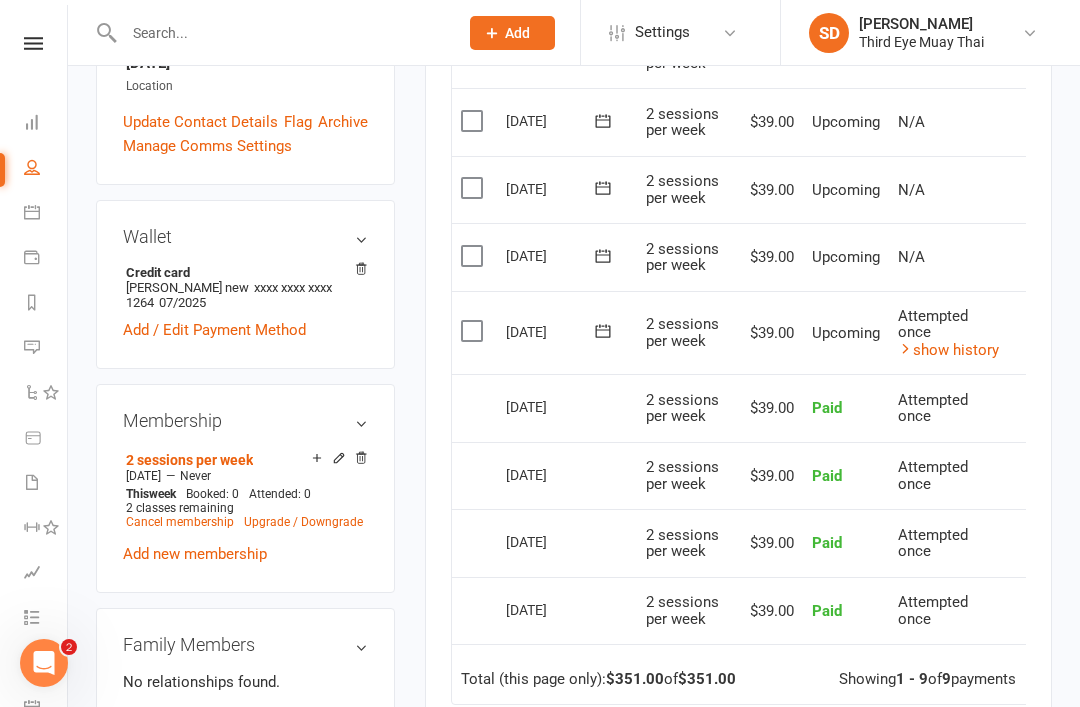 scroll, scrollTop: 603, scrollLeft: 0, axis: vertical 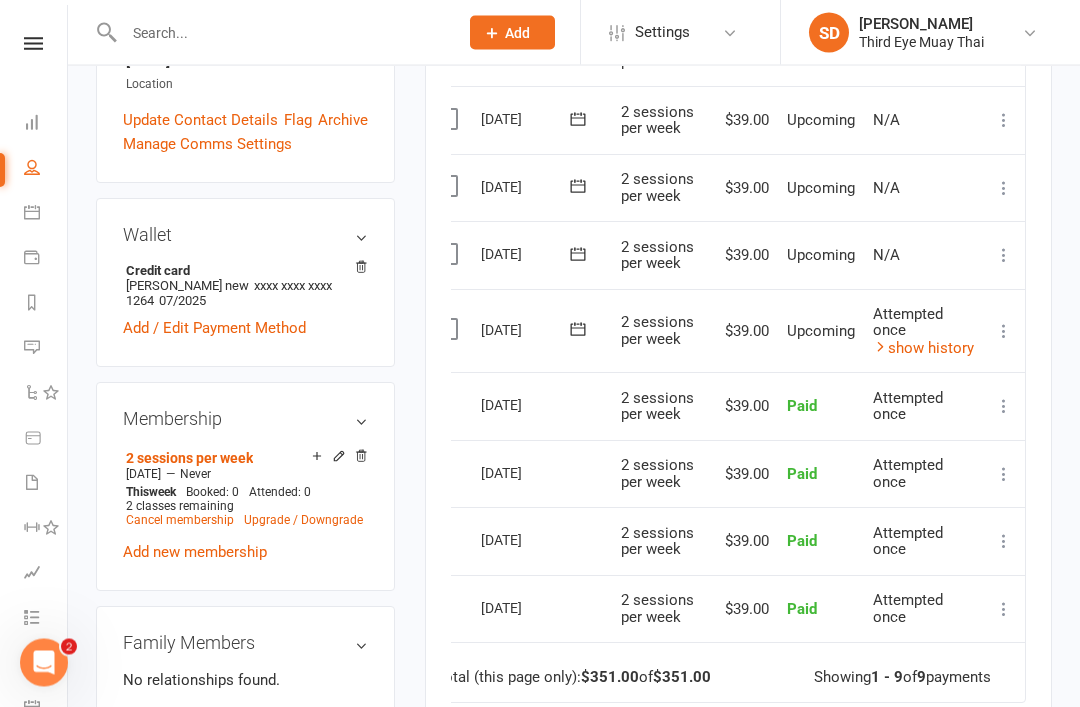 click on "show history" at bounding box center (923, 349) 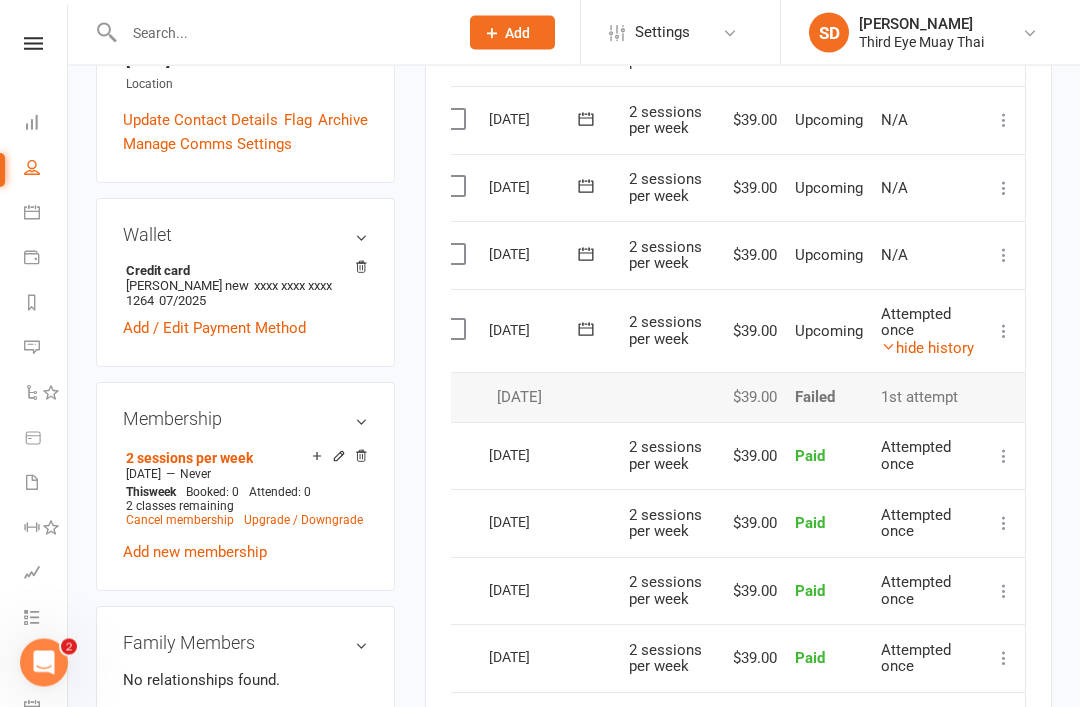 scroll, scrollTop: 0, scrollLeft: 18, axis: horizontal 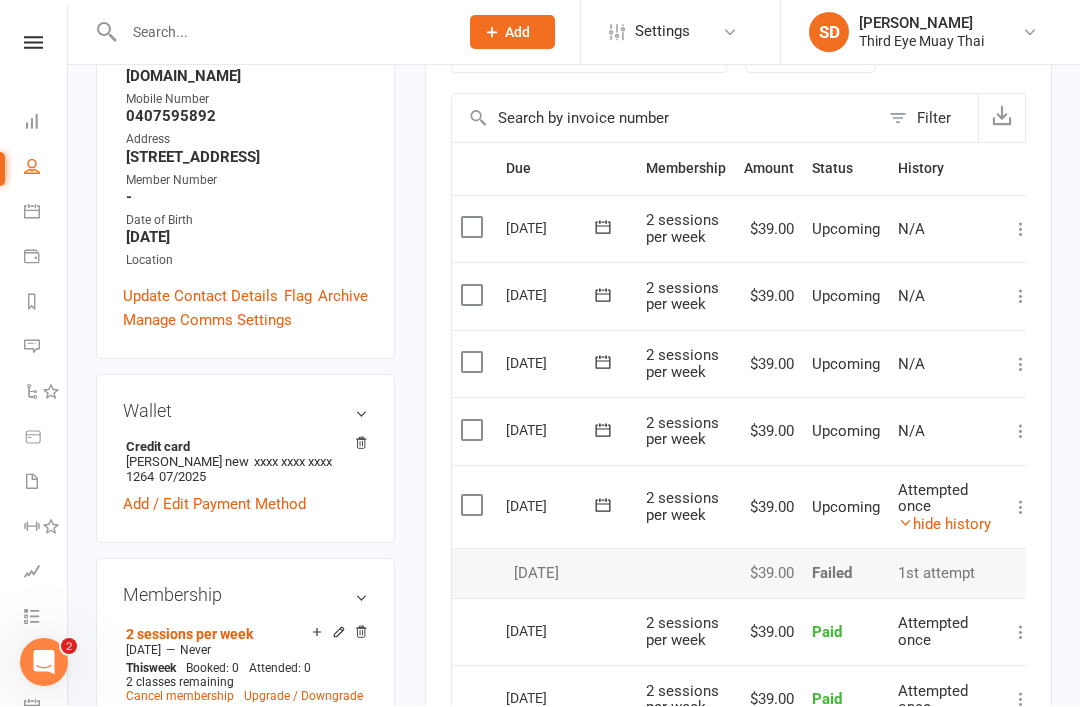 click on "hide history" at bounding box center [944, 525] 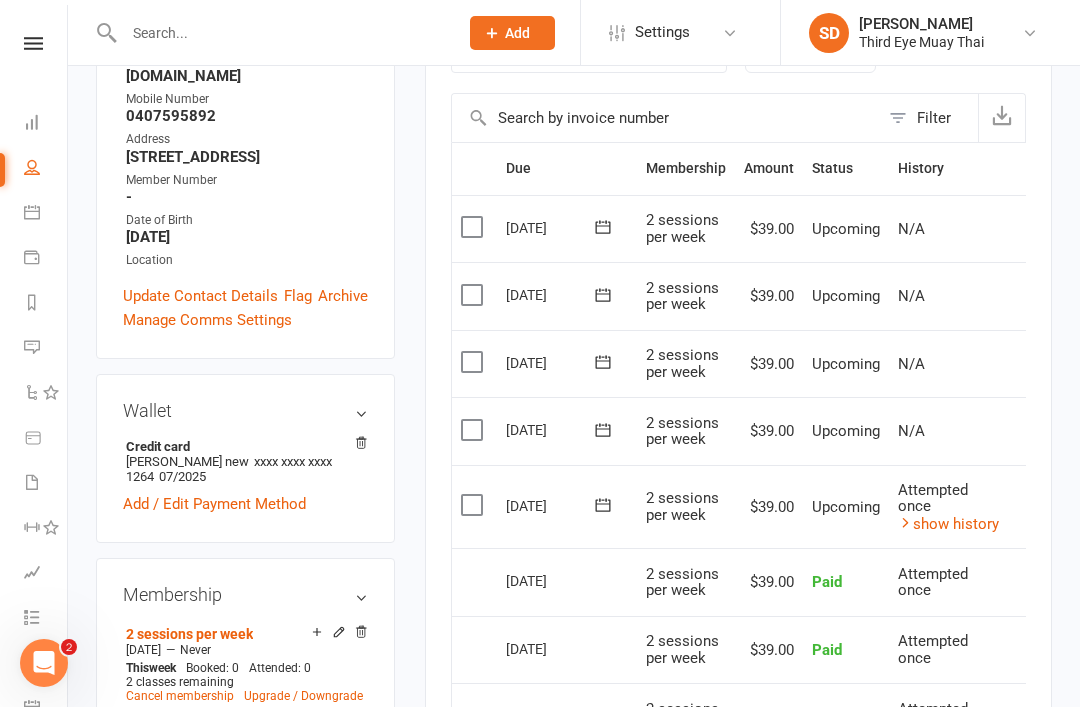 click on "show history" at bounding box center (948, 524) 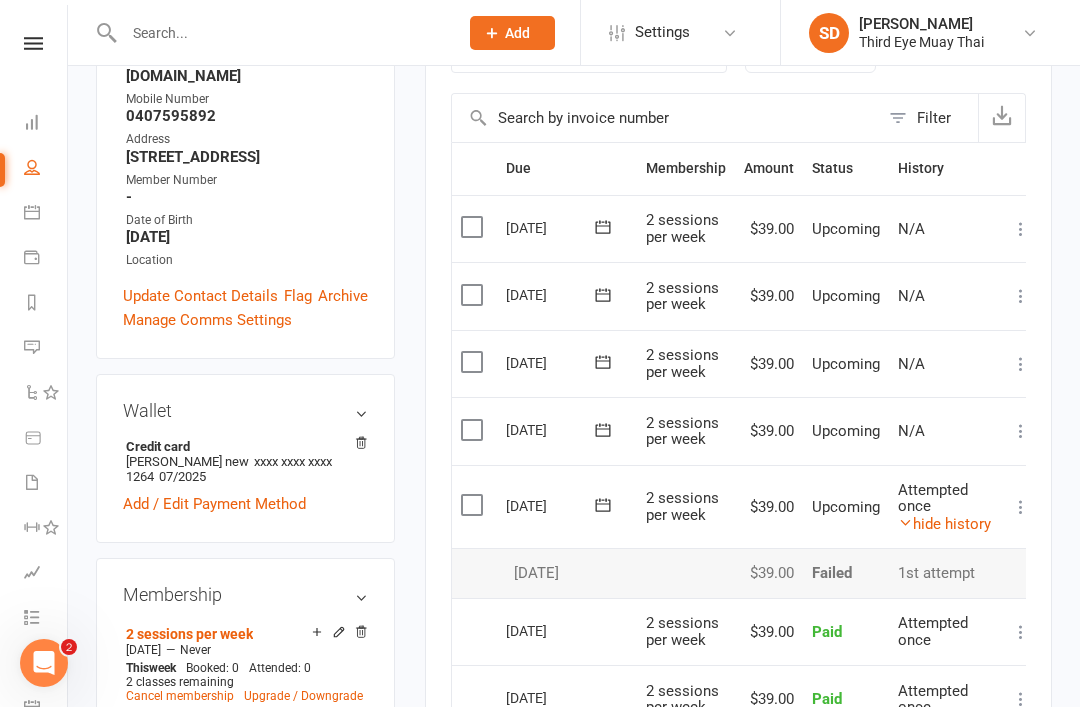 click on "Product Sales" at bounding box center [46, 439] 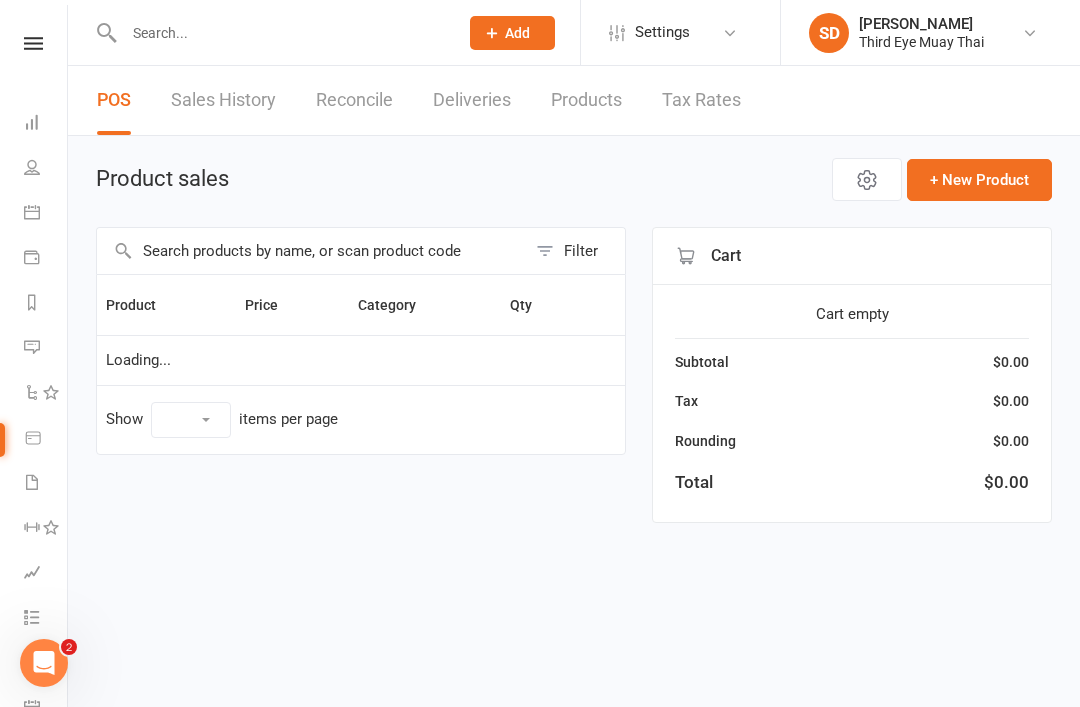 select on "25" 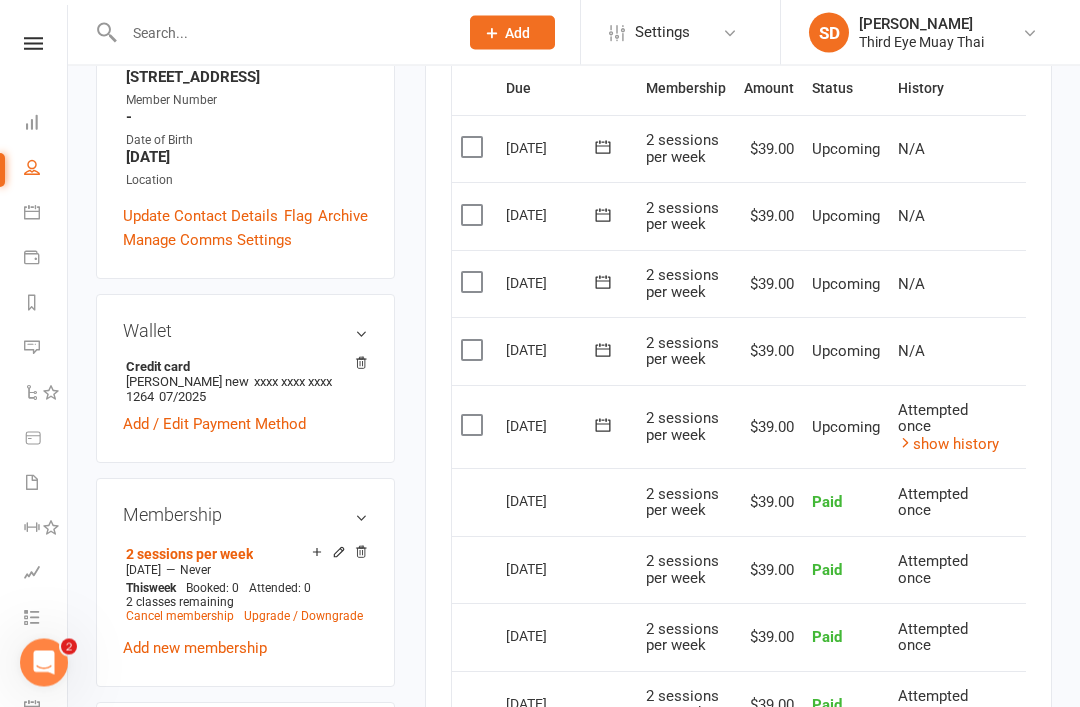 scroll, scrollTop: 508, scrollLeft: 0, axis: vertical 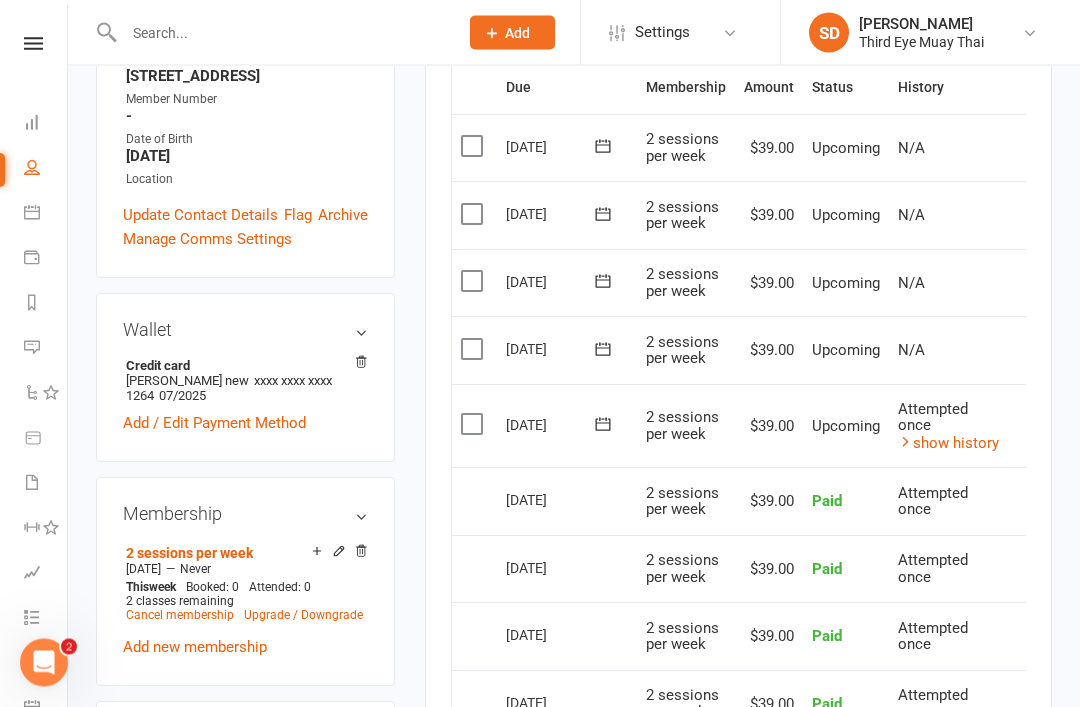 click on "Add / Edit Payment Method" at bounding box center [214, 424] 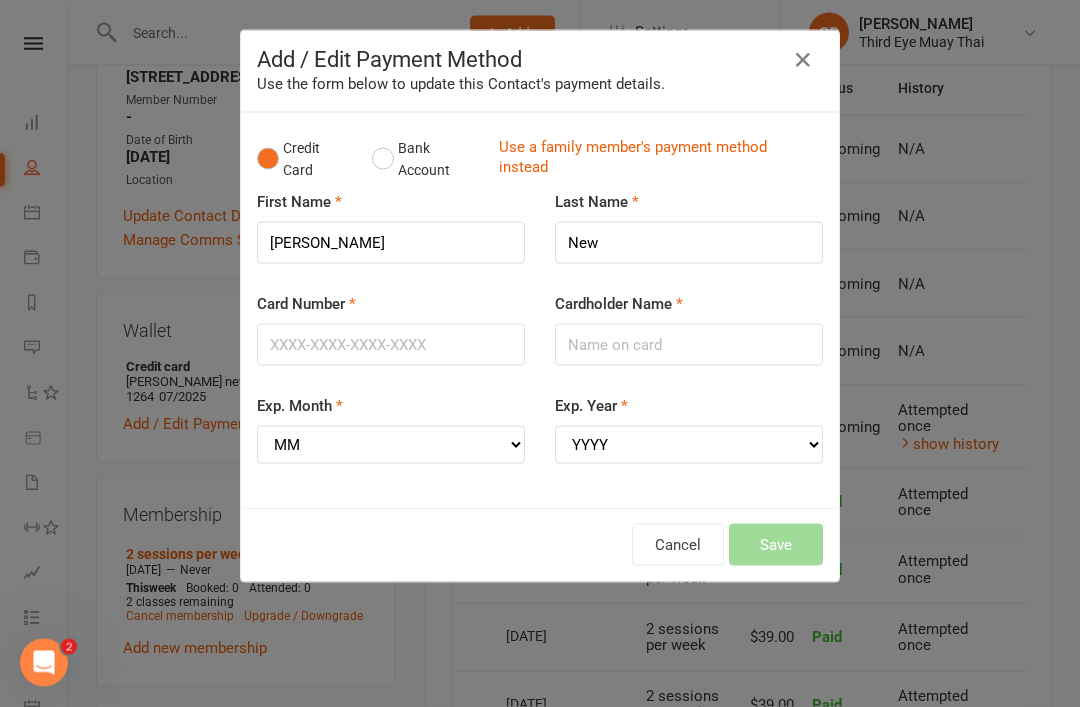 scroll, scrollTop: 509, scrollLeft: 0, axis: vertical 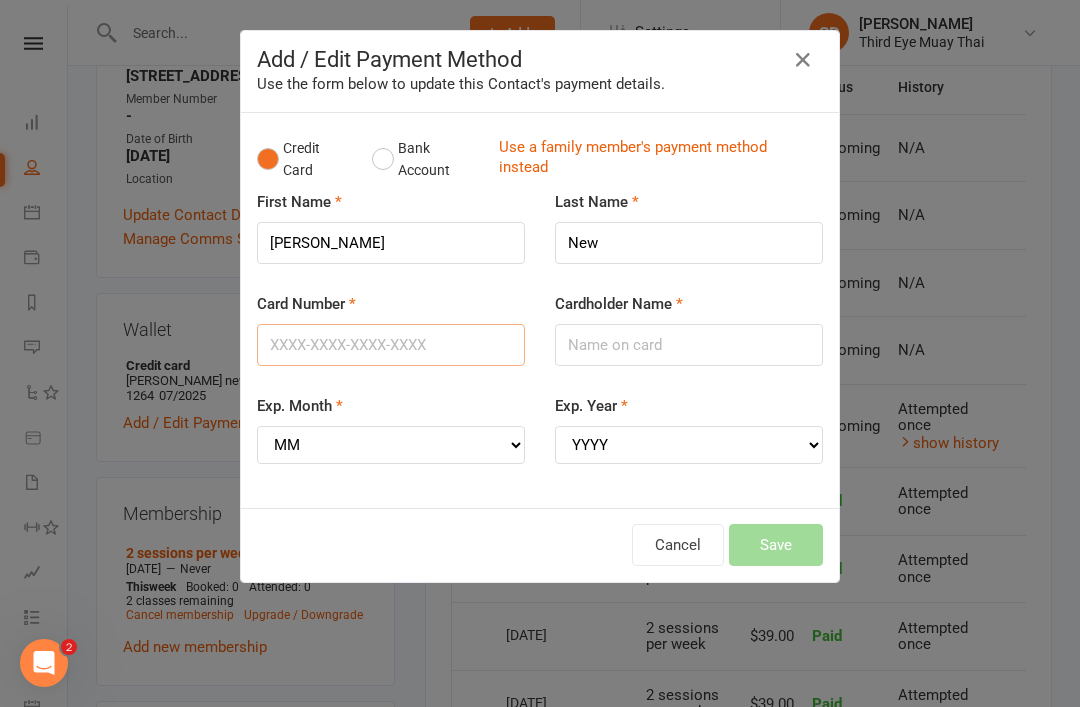 click on "Card Number" at bounding box center (391, 345) 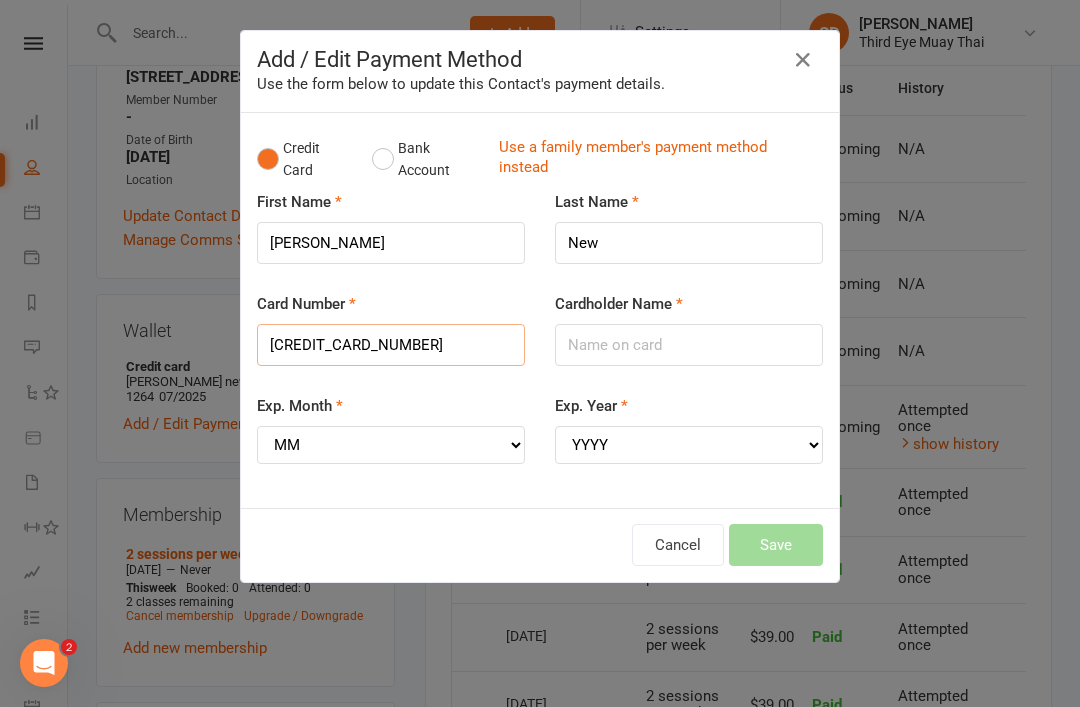 type on "4622630030561264" 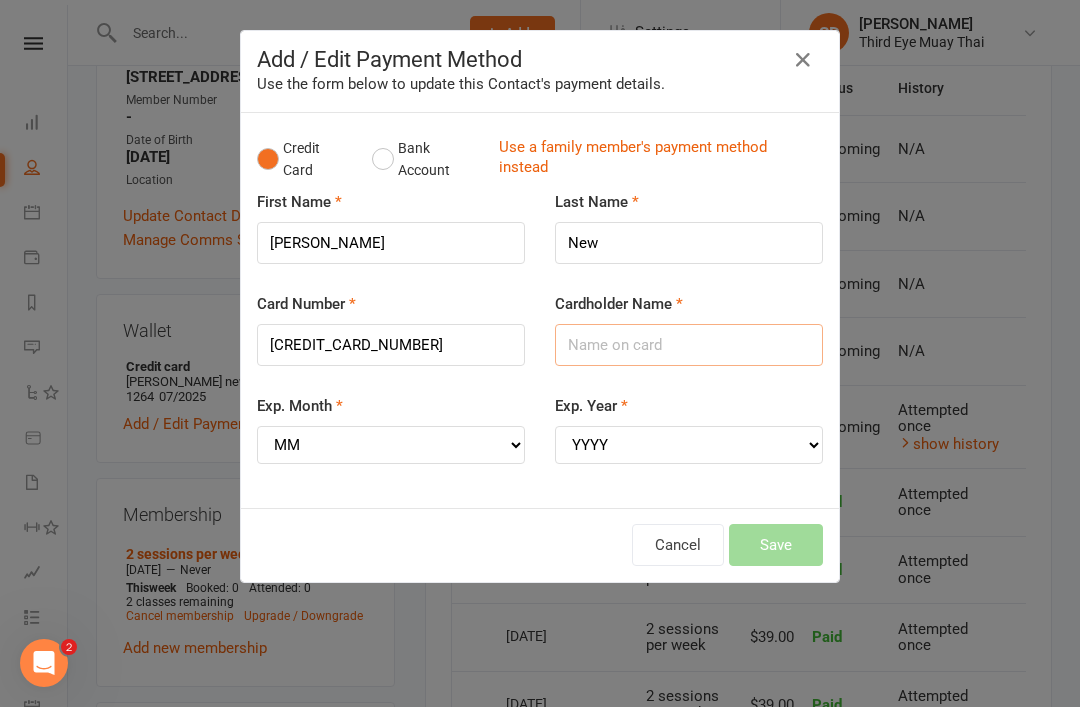 click on "Cardholder Name" at bounding box center (689, 345) 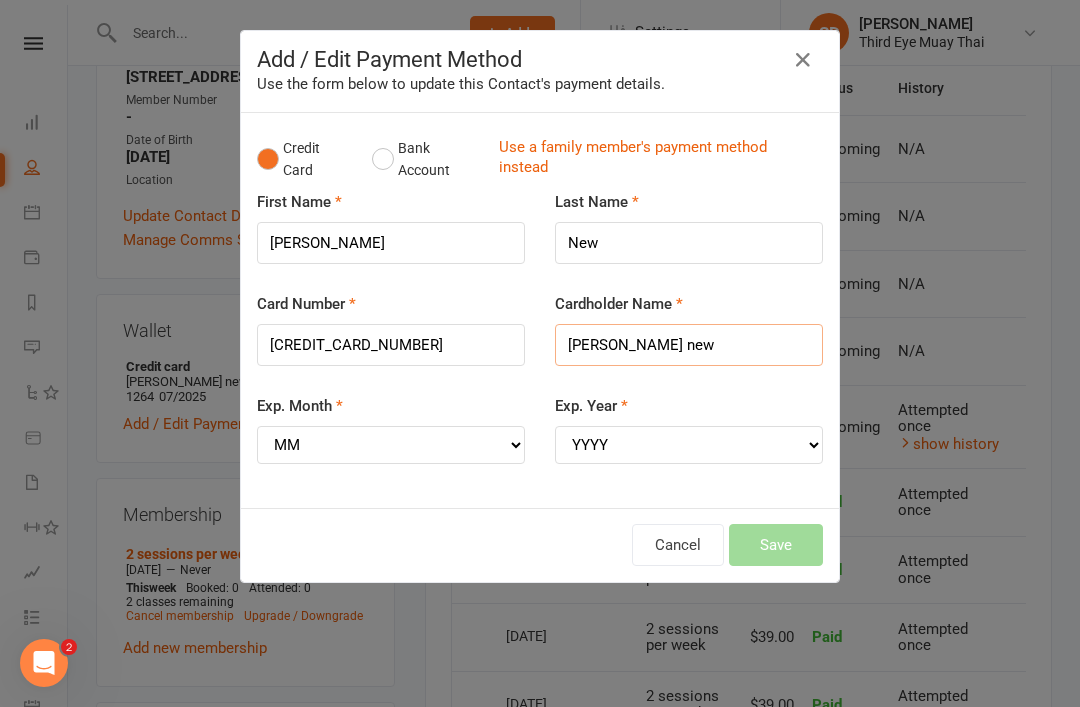 type on "Ryan new" 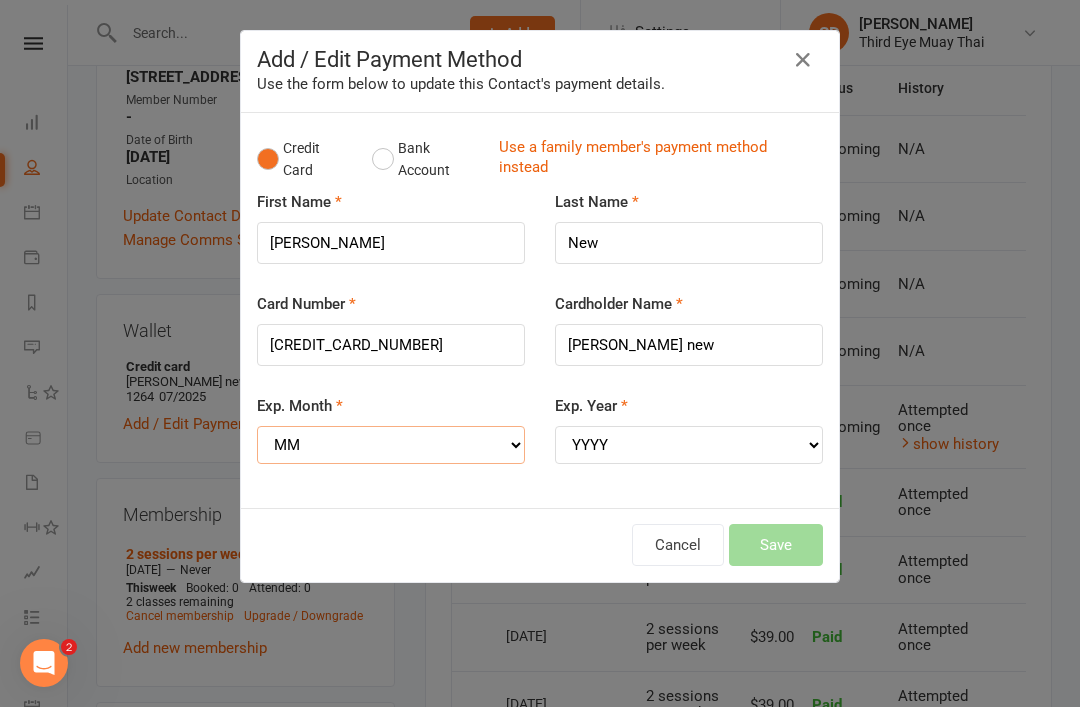 click on "MM 01 02 03 04 05 06 07 08 09 10 11 12" at bounding box center [391, 445] 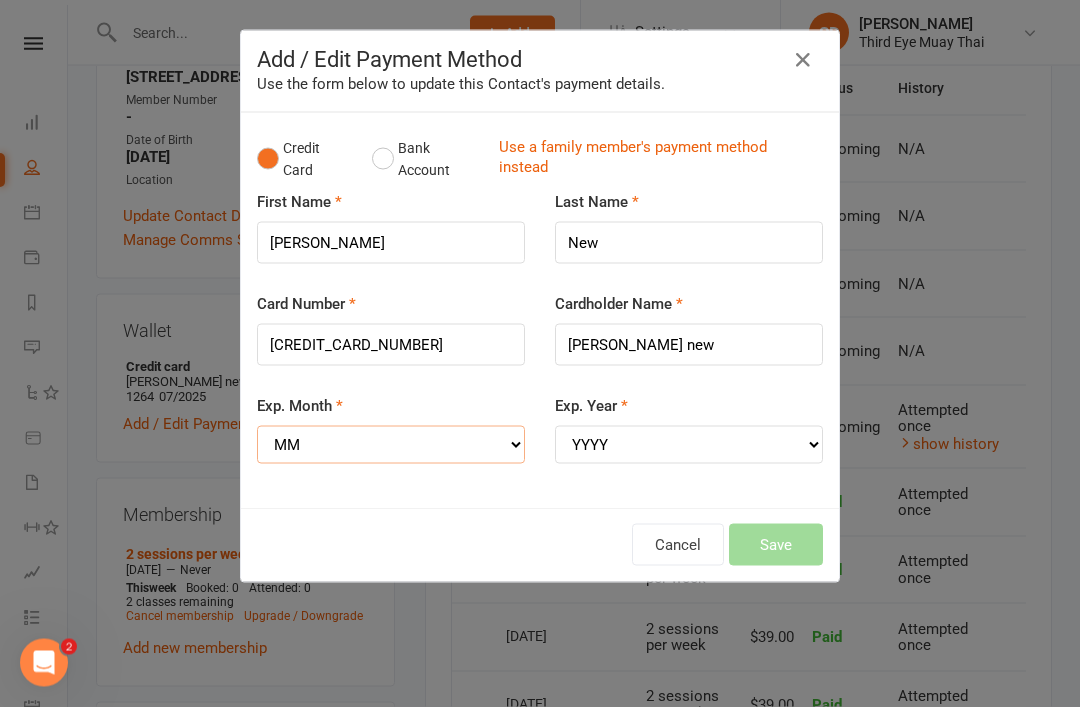 scroll, scrollTop: 509, scrollLeft: 0, axis: vertical 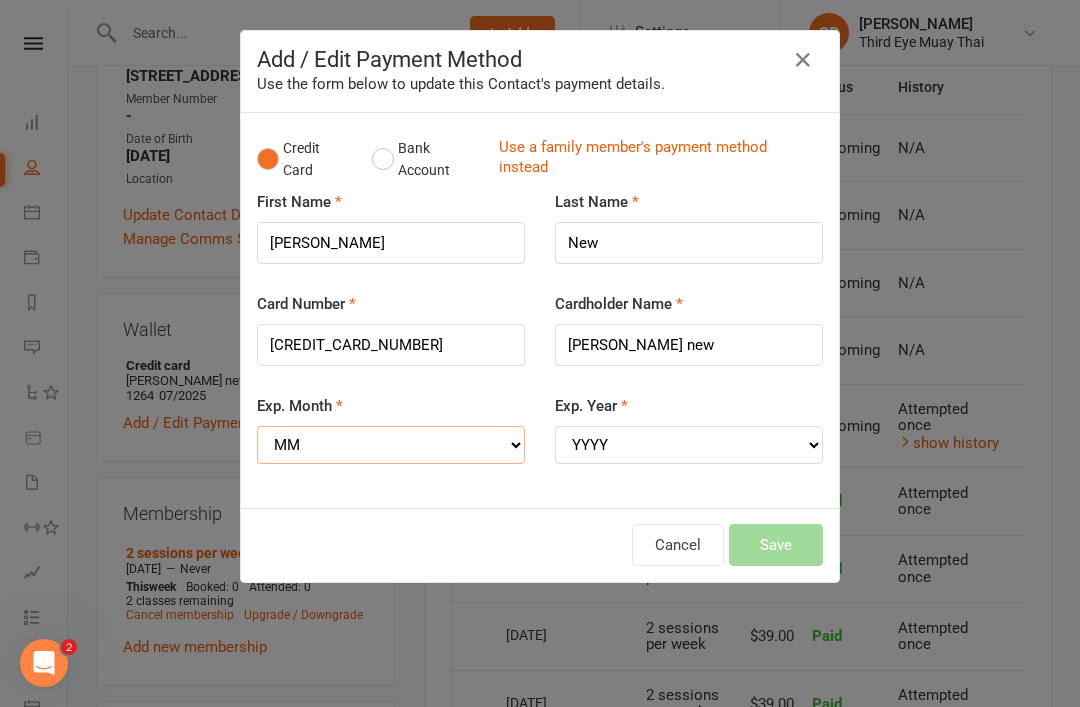 select on "07" 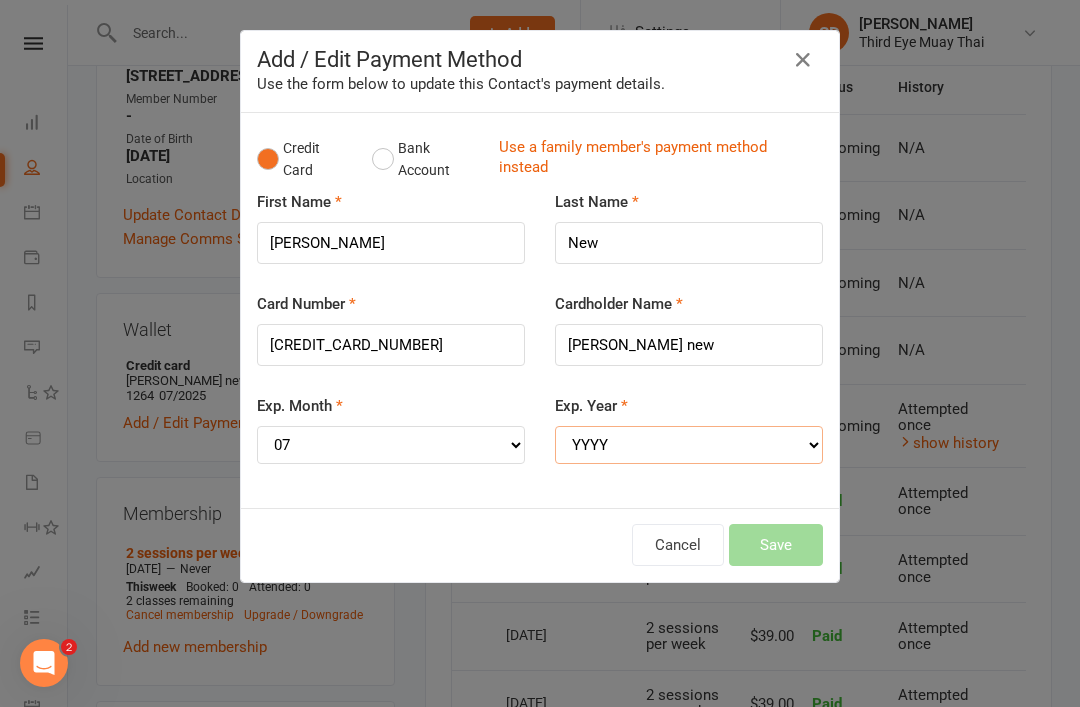 click on "YYYY 2025 2026 2027 2028 2029 2030 2031 2032 2033 2034" at bounding box center (689, 445) 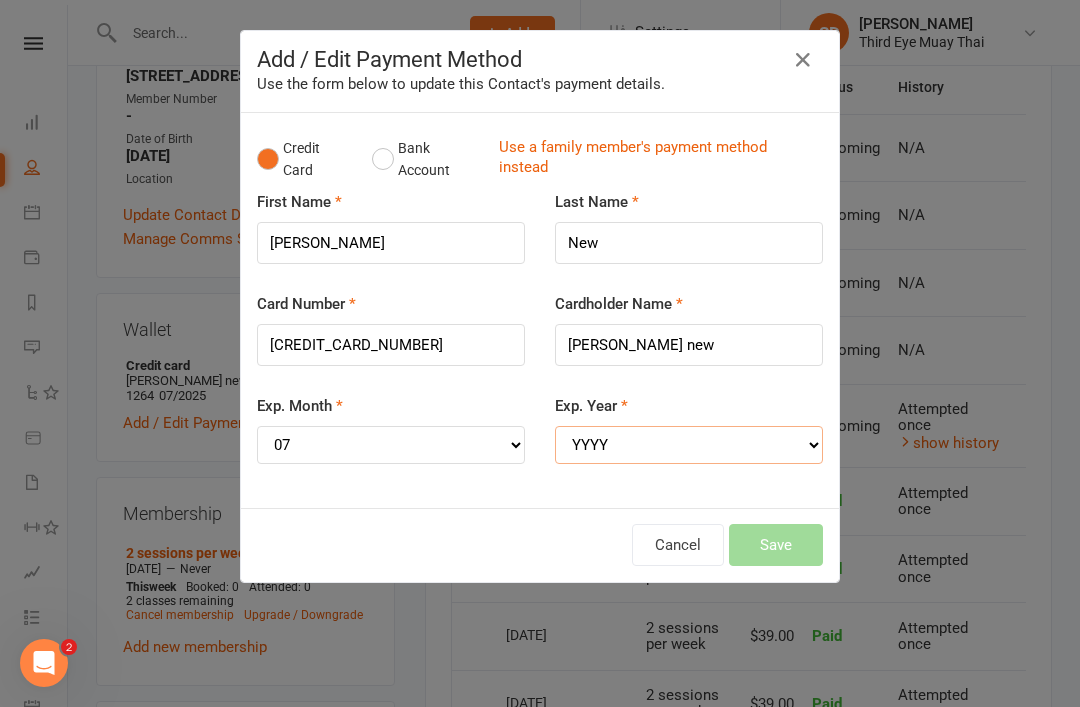 select on "2030" 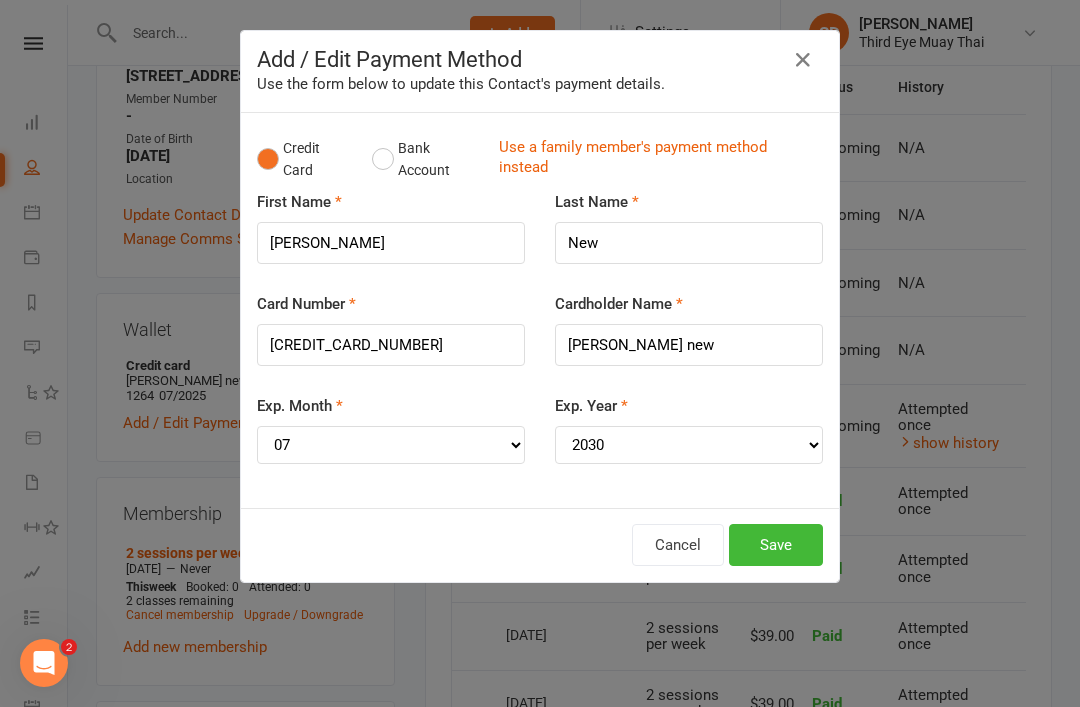 click on "Save" at bounding box center (776, 545) 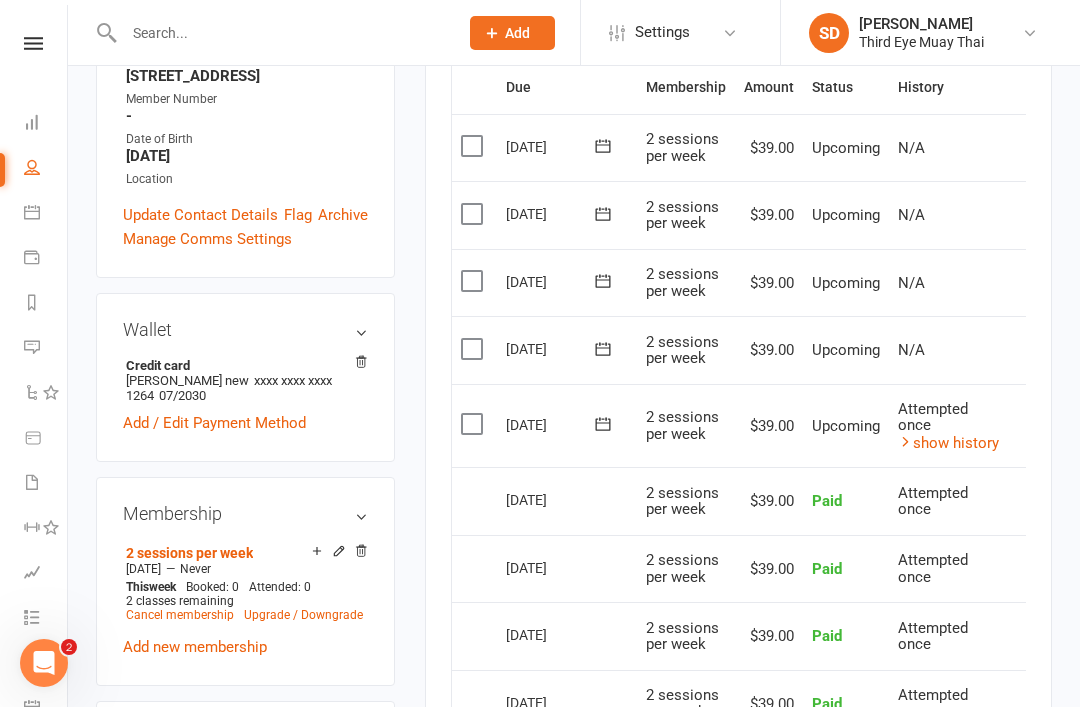 click on "Attempted once" at bounding box center (948, 501) 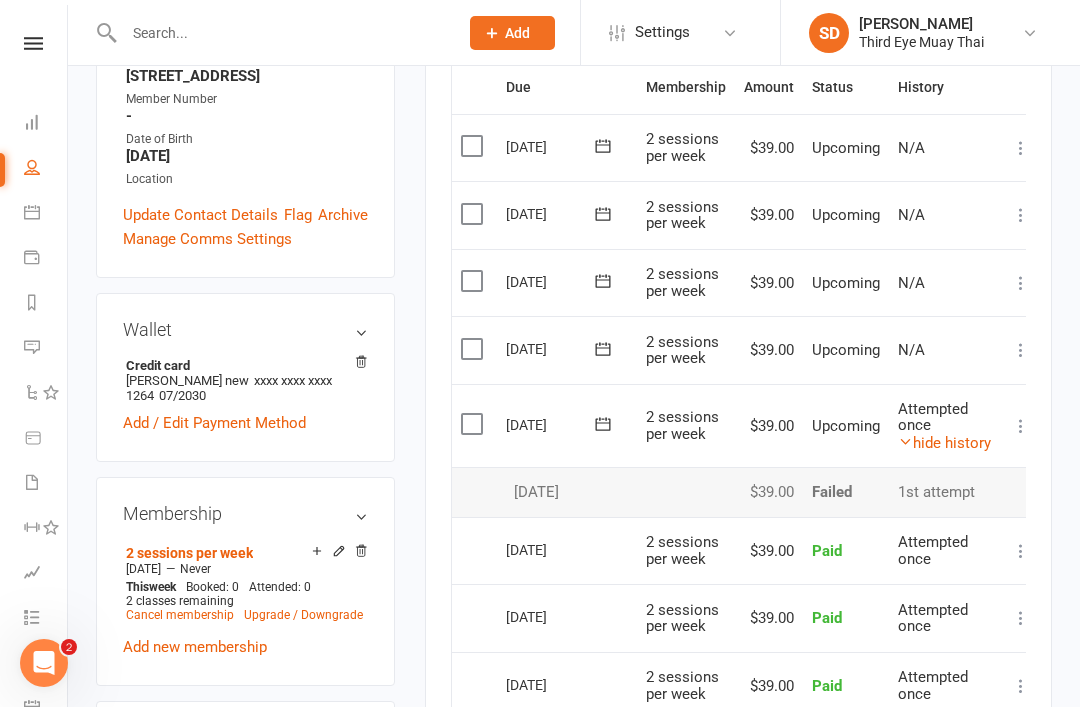 click at bounding box center (1021, 426) 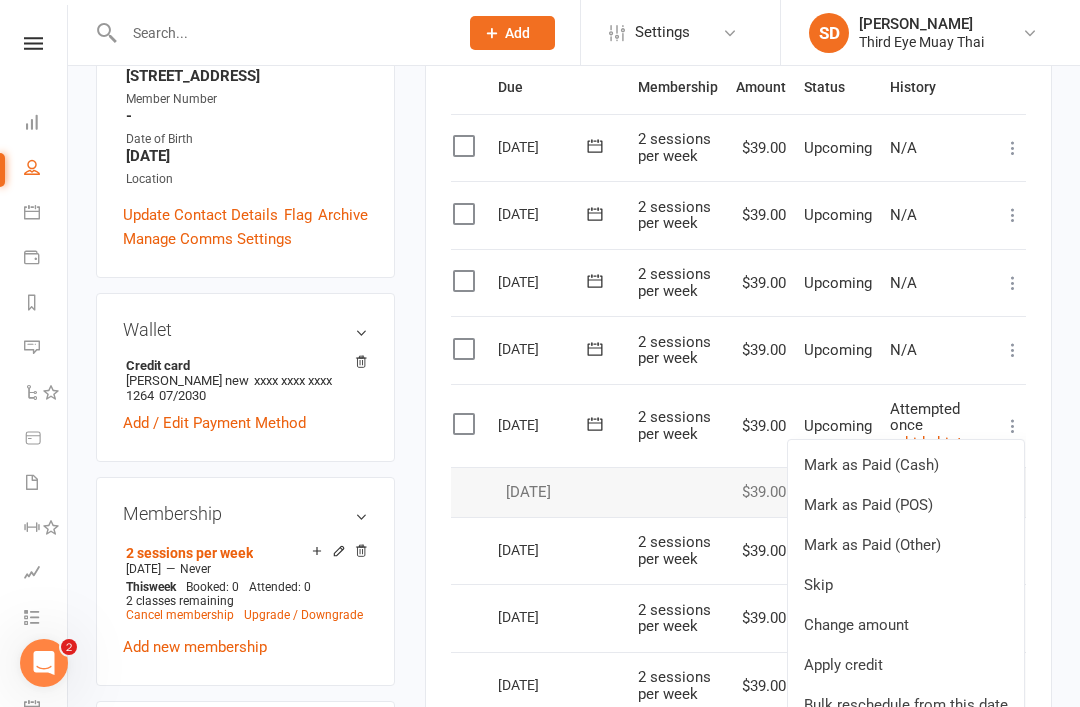 click on "Process now" at bounding box center (906, 745) 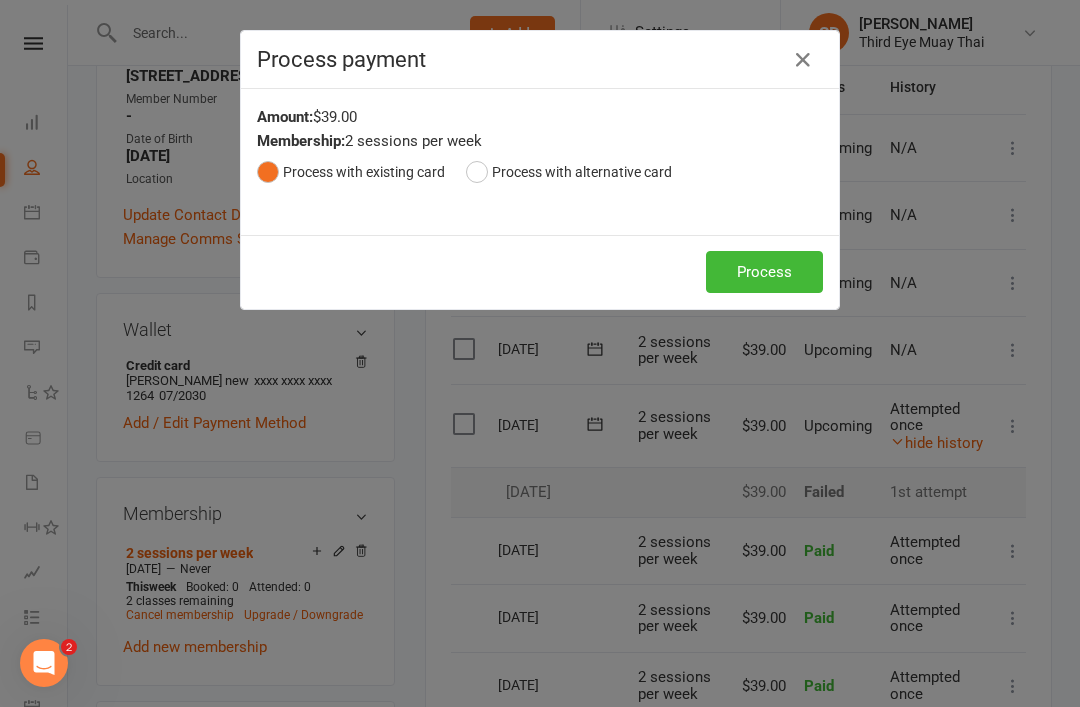 click on "Process" at bounding box center (764, 272) 